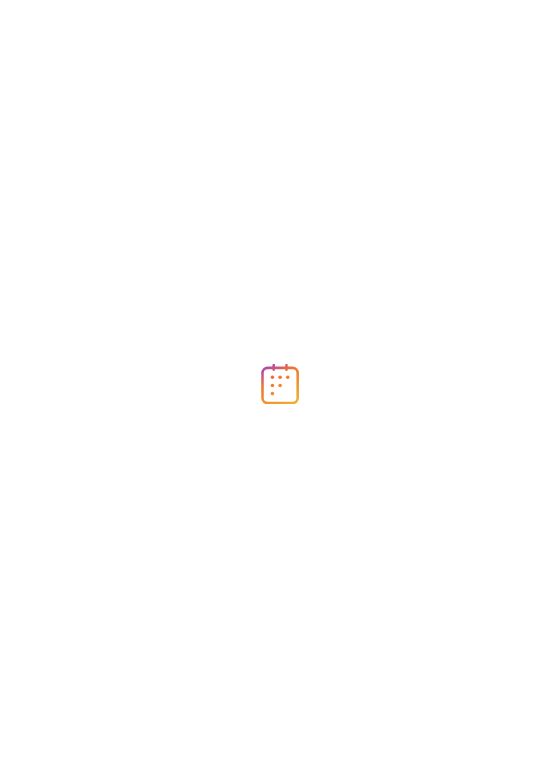 scroll, scrollTop: 0, scrollLeft: 0, axis: both 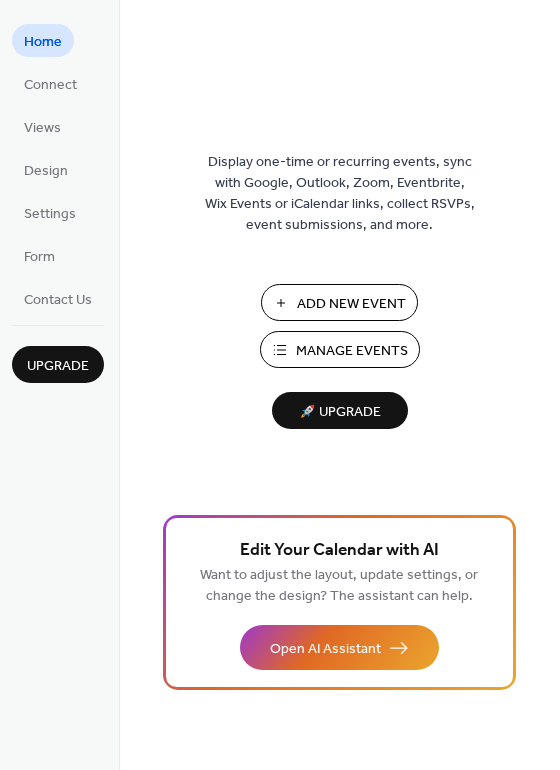 click on "Add New Event" at bounding box center [339, 302] 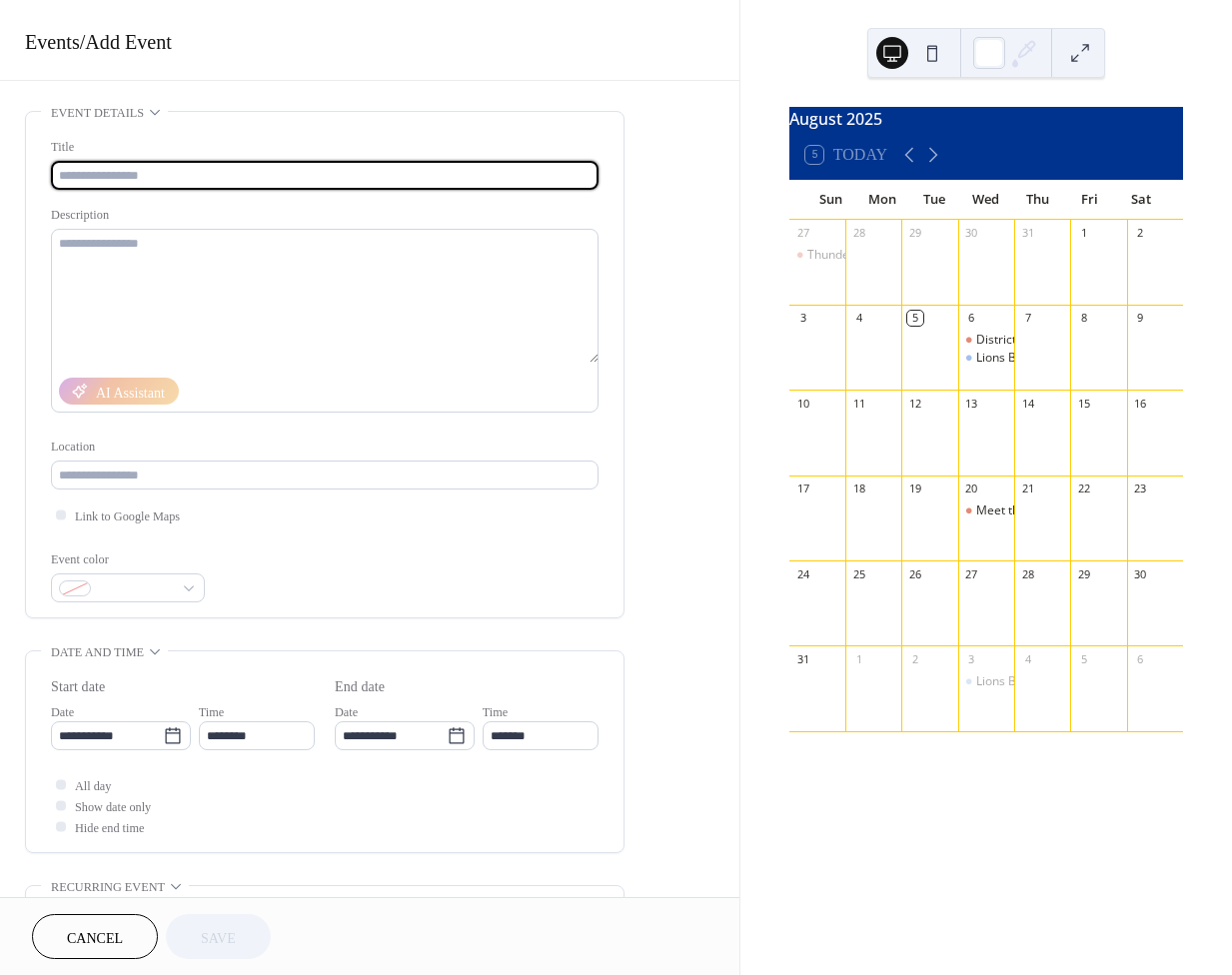 scroll, scrollTop: 0, scrollLeft: 0, axis: both 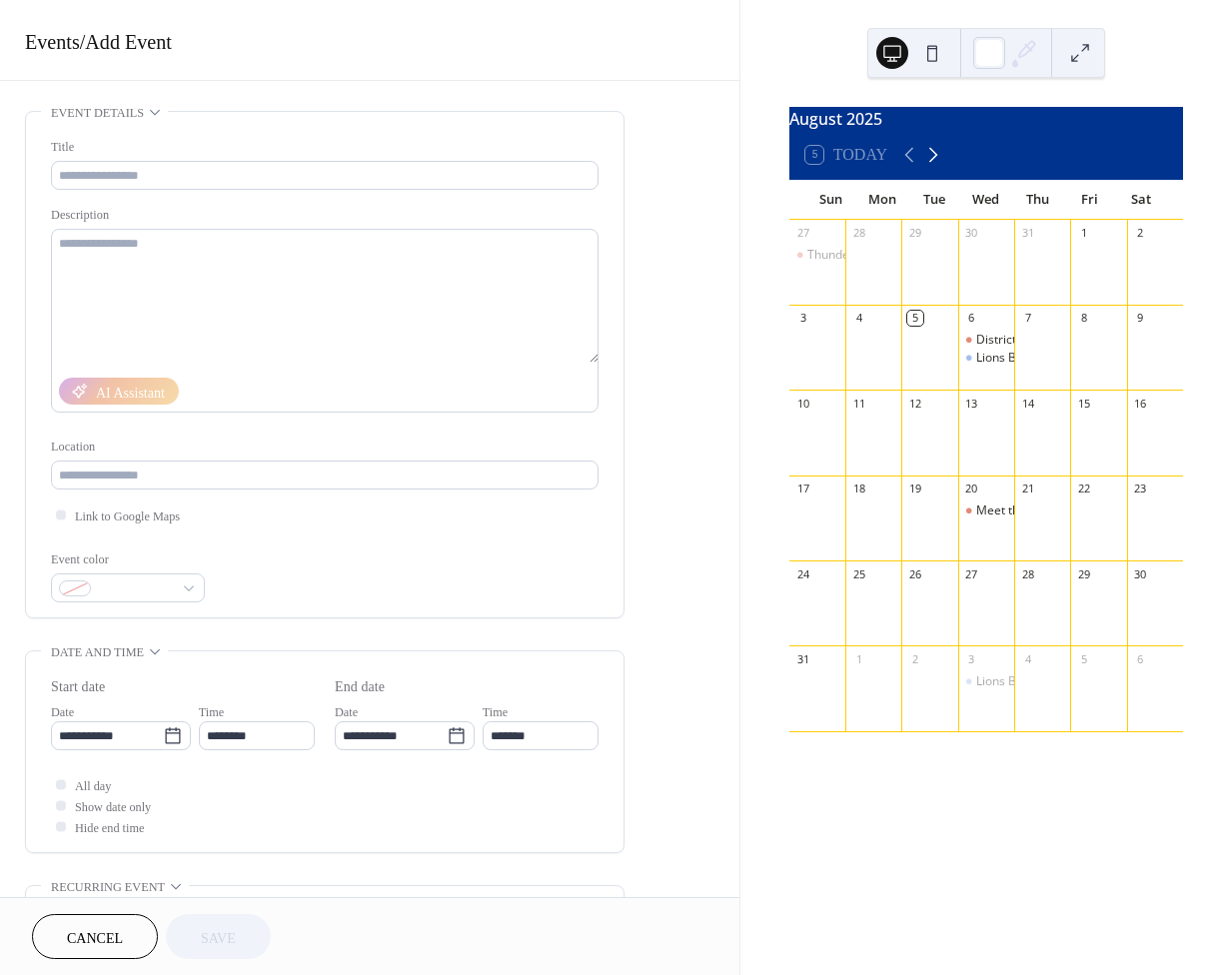 click 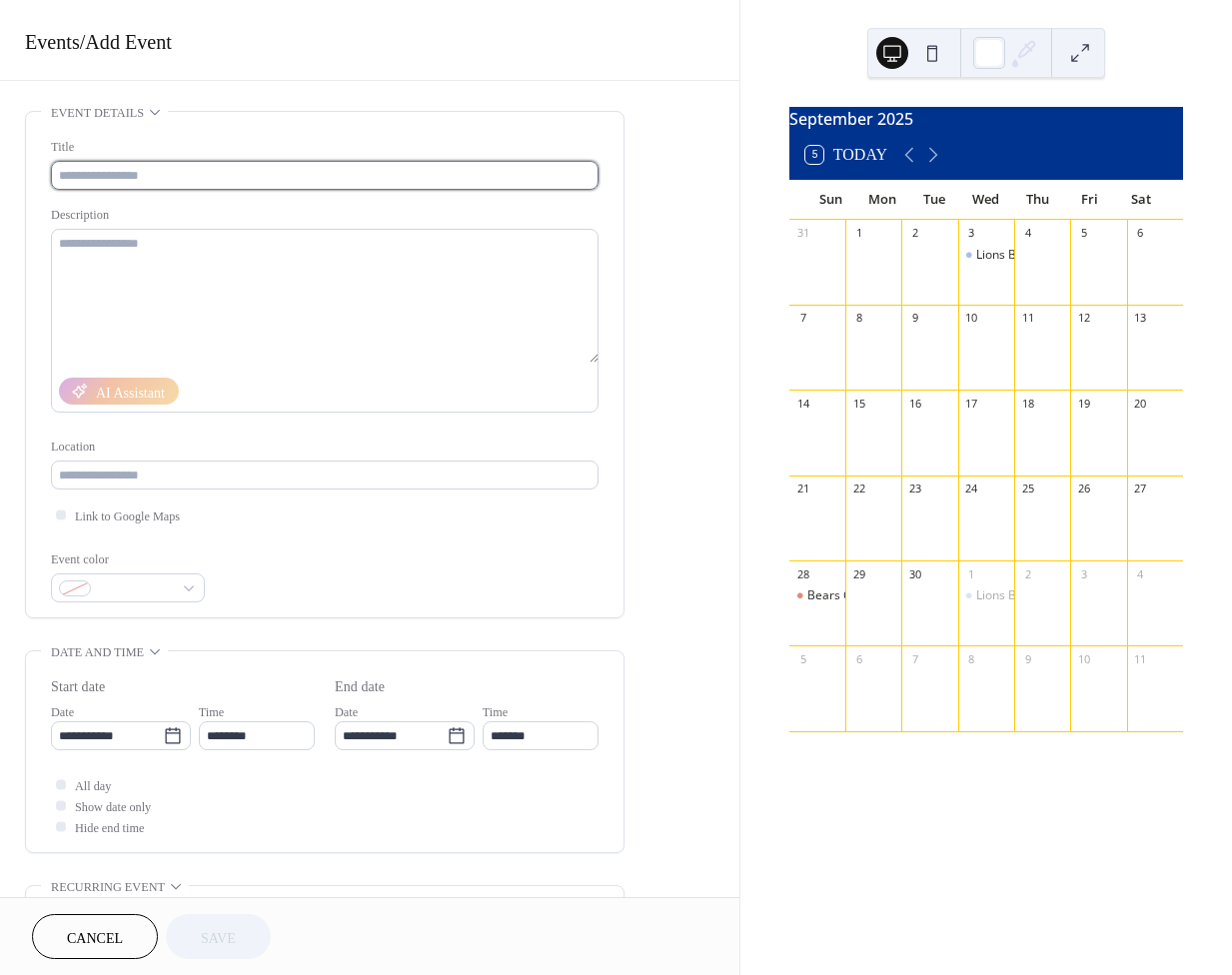 click at bounding box center (325, 175) 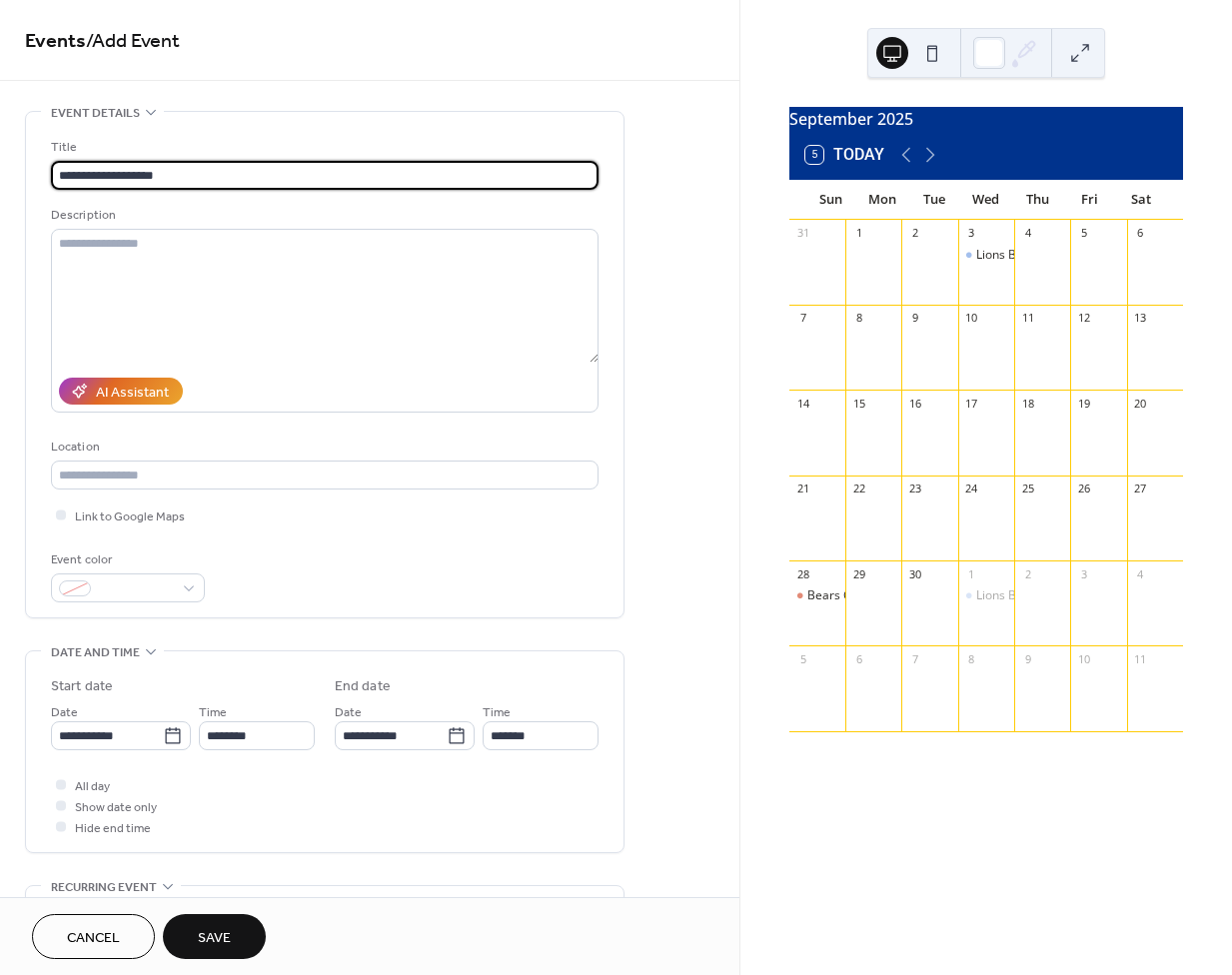 scroll, scrollTop: 1, scrollLeft: 0, axis: vertical 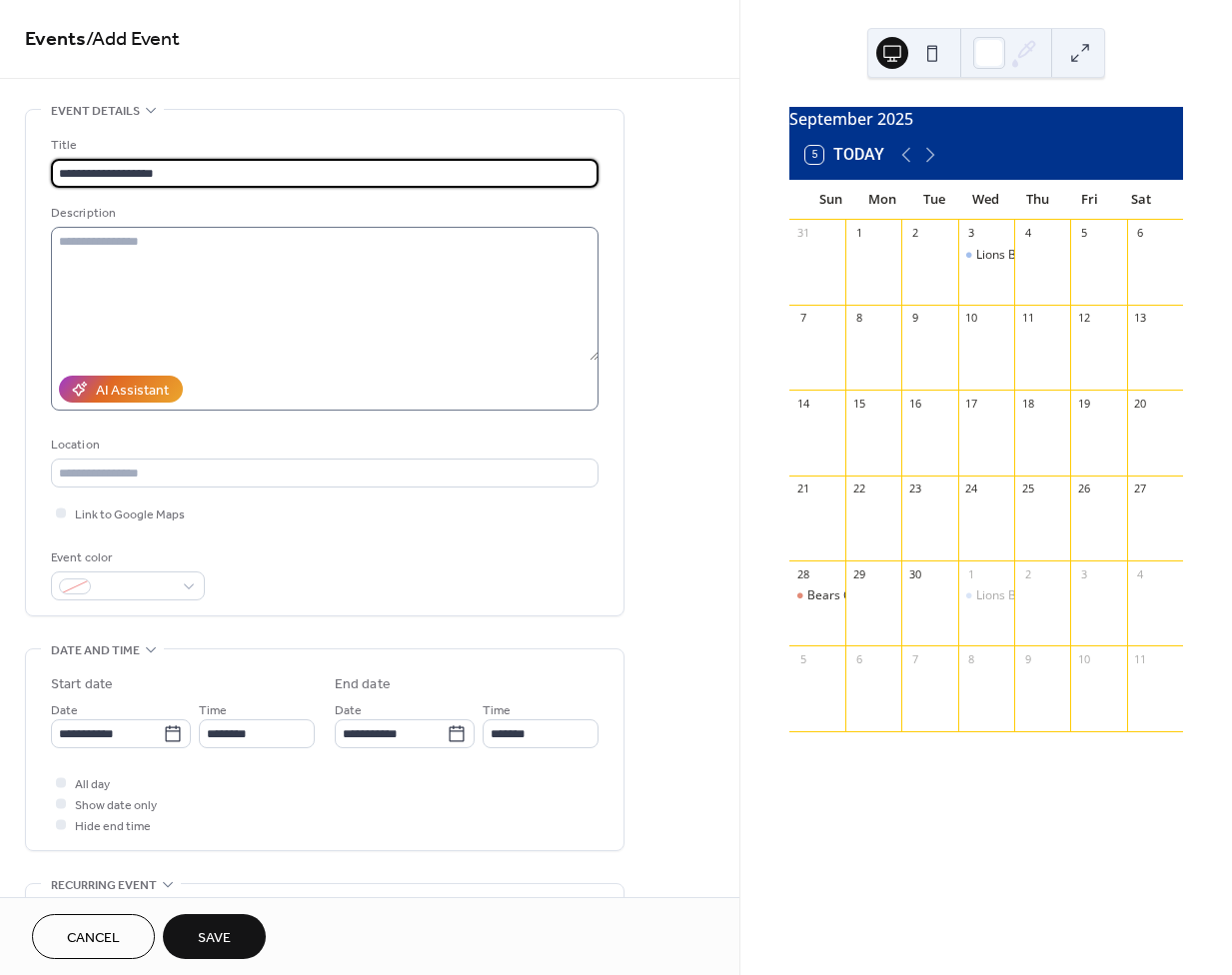 type on "**********" 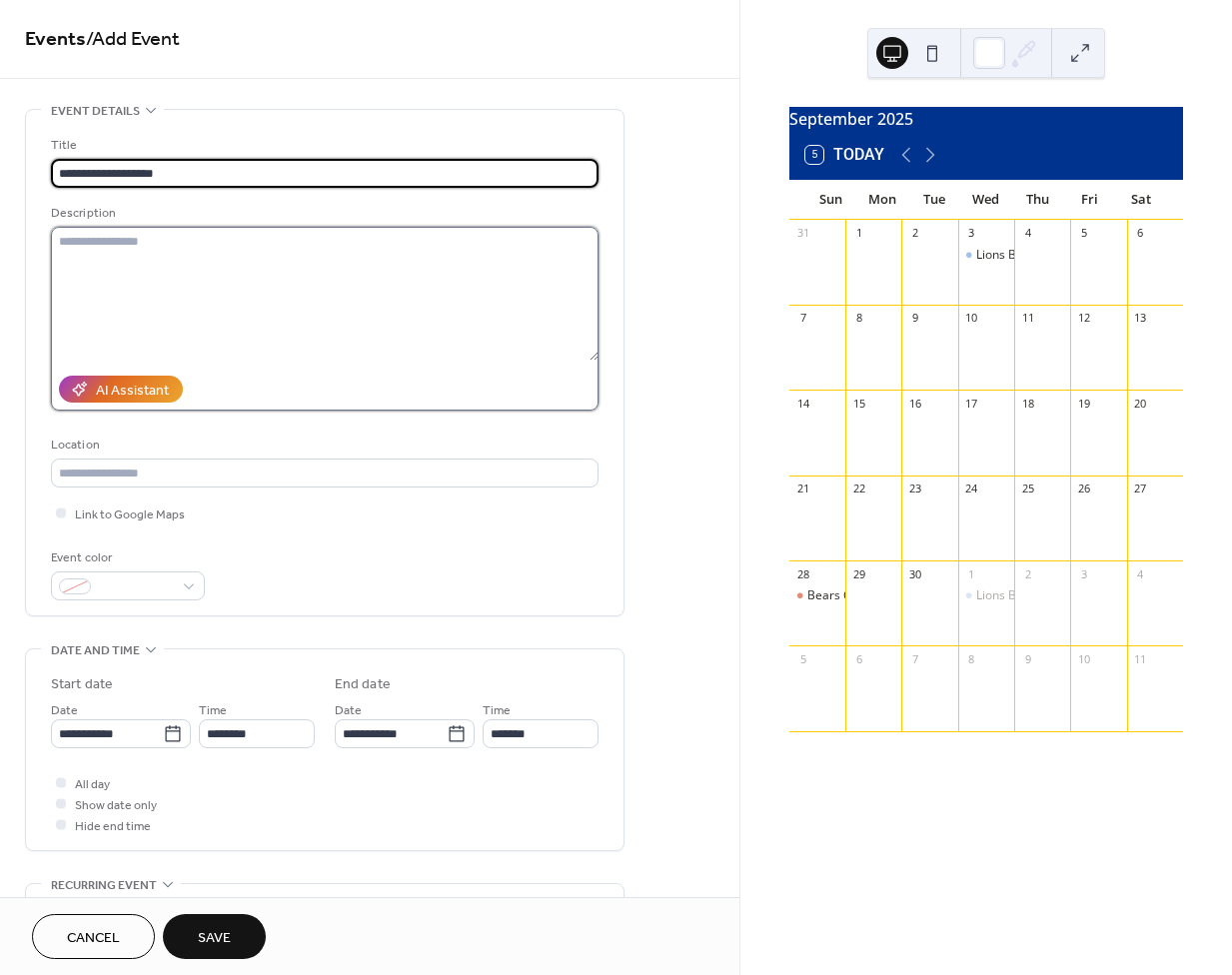 scroll, scrollTop: 0, scrollLeft: 0, axis: both 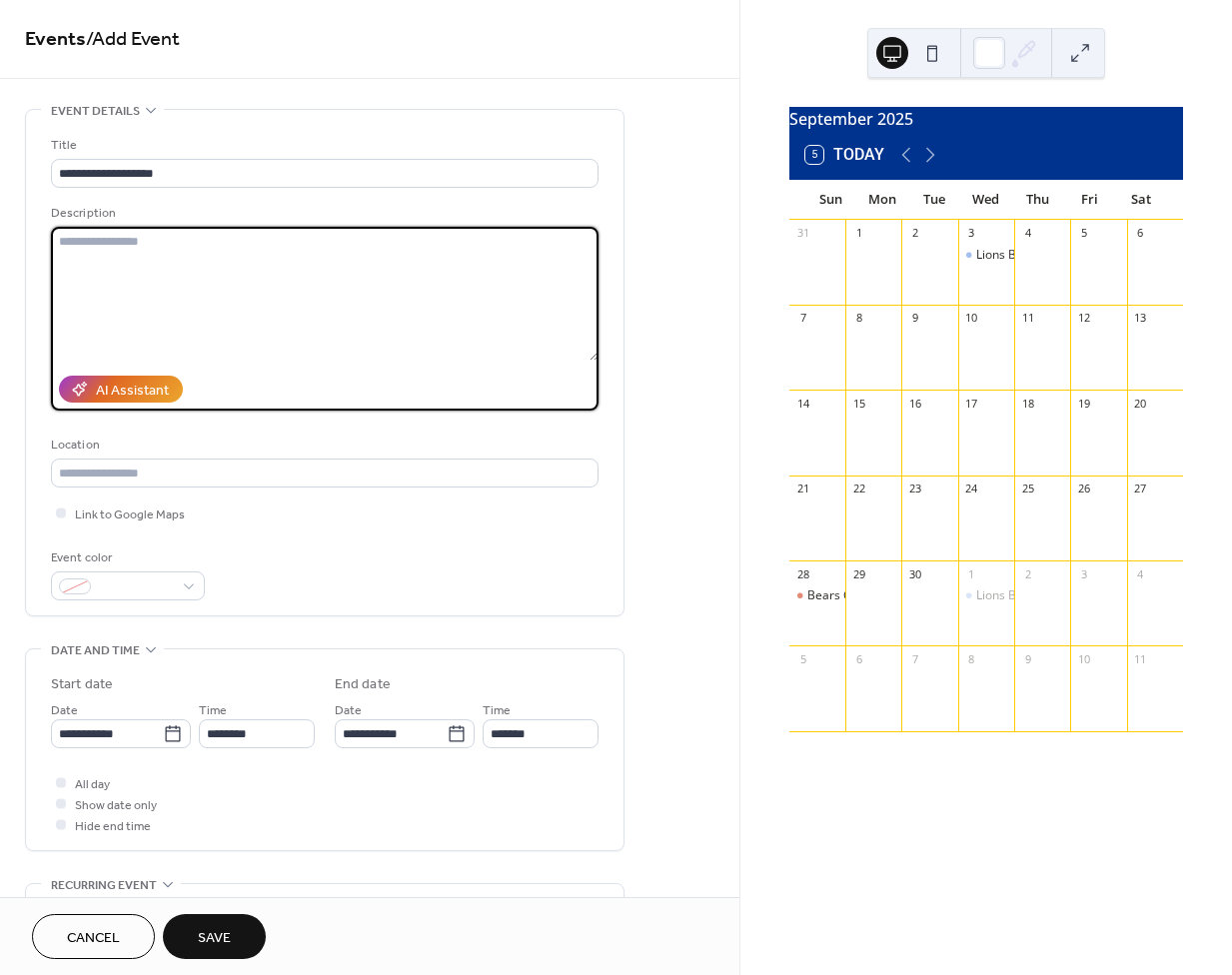 click at bounding box center [325, 294] 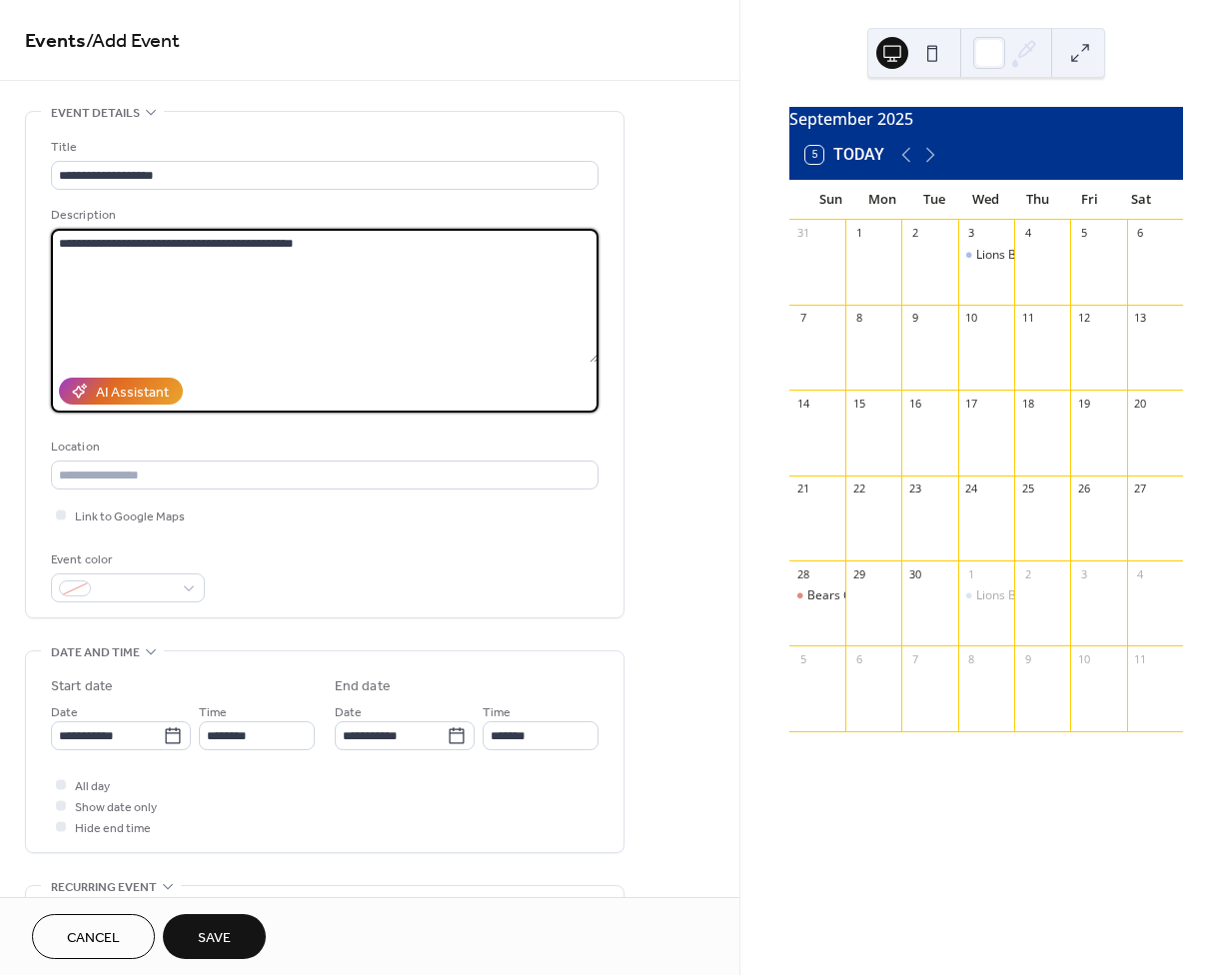 click on "**********" at bounding box center (325, 296) 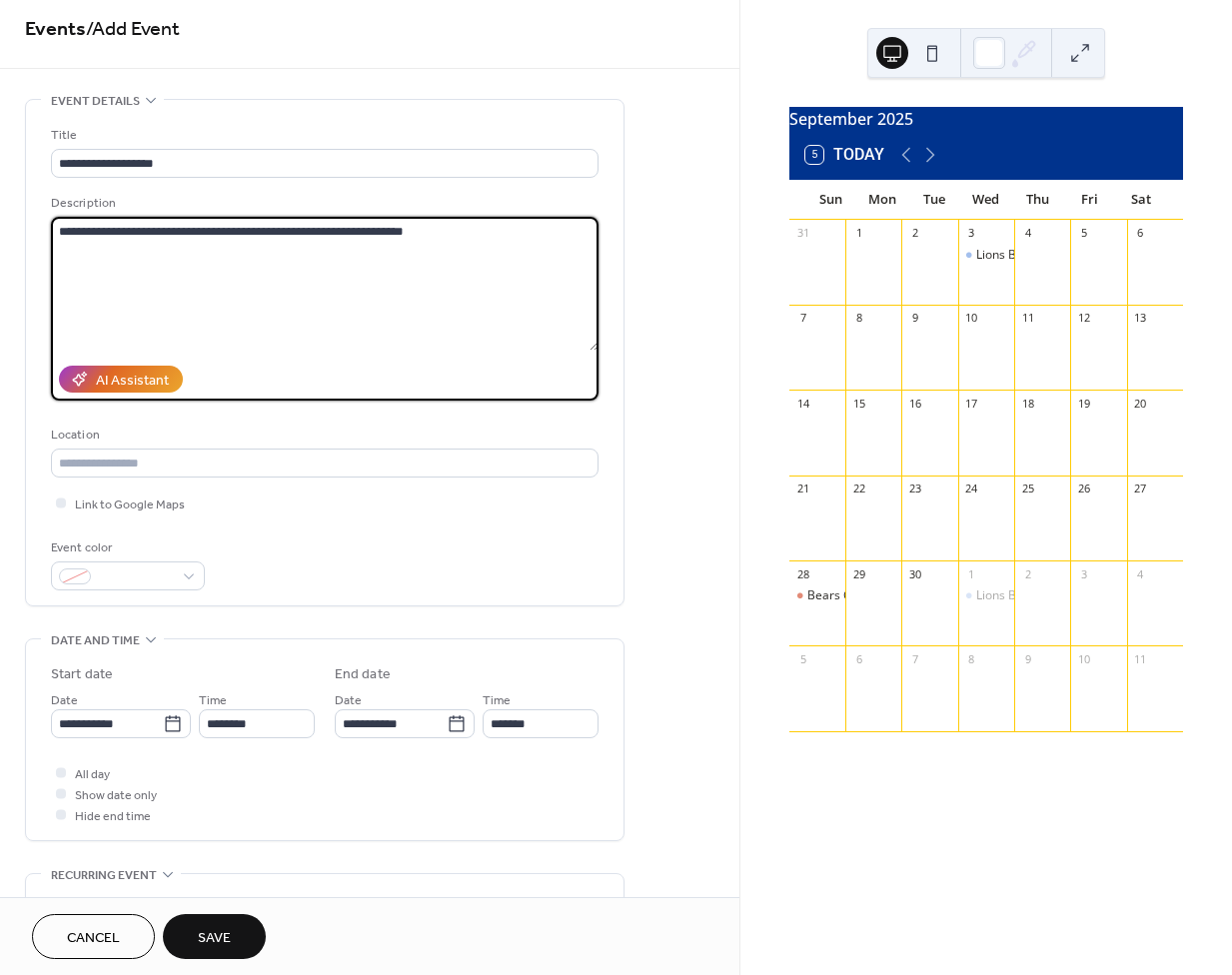 scroll, scrollTop: 1, scrollLeft: 0, axis: vertical 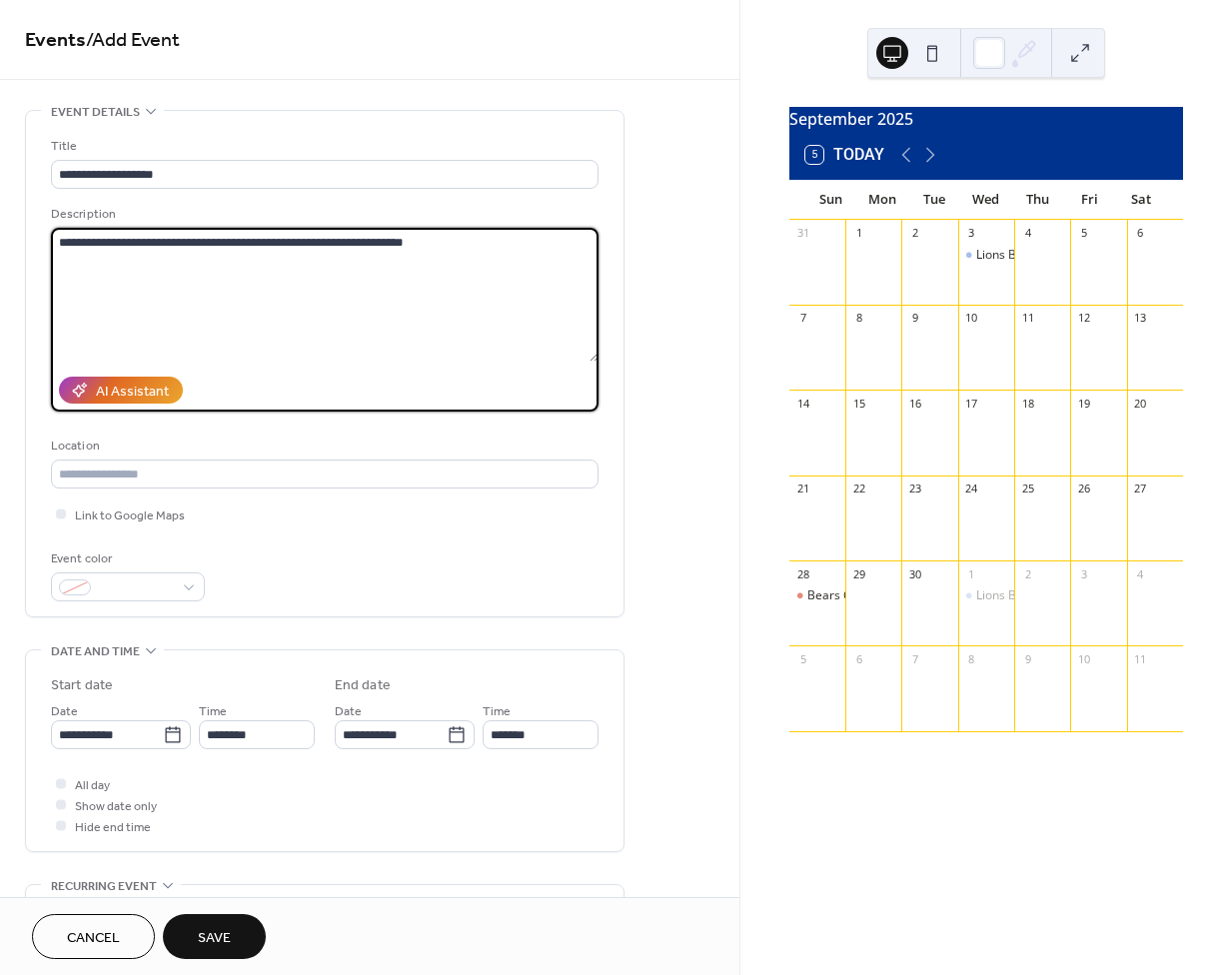 click on "**********" at bounding box center (325, 295) 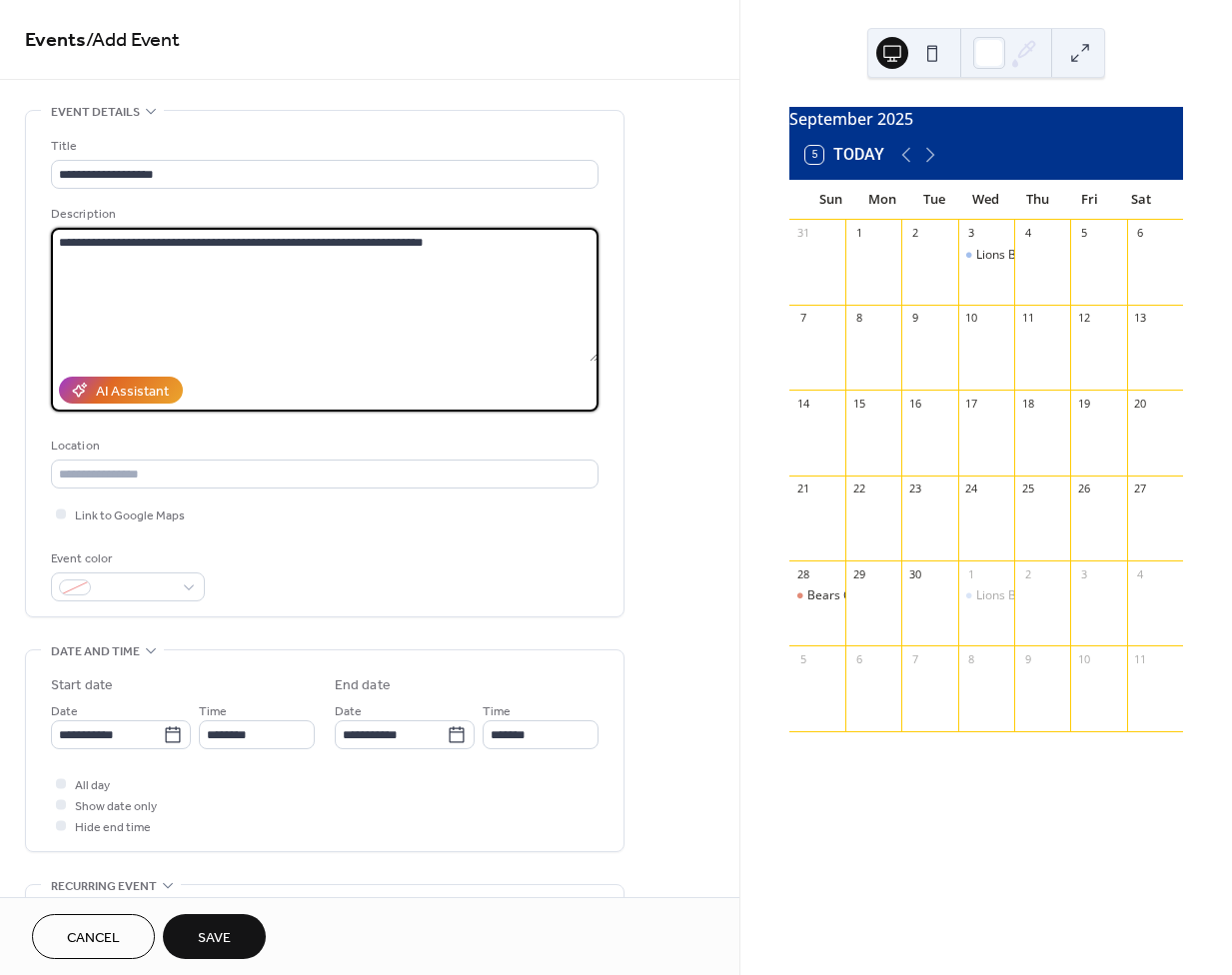 click on "**********" at bounding box center [325, 295] 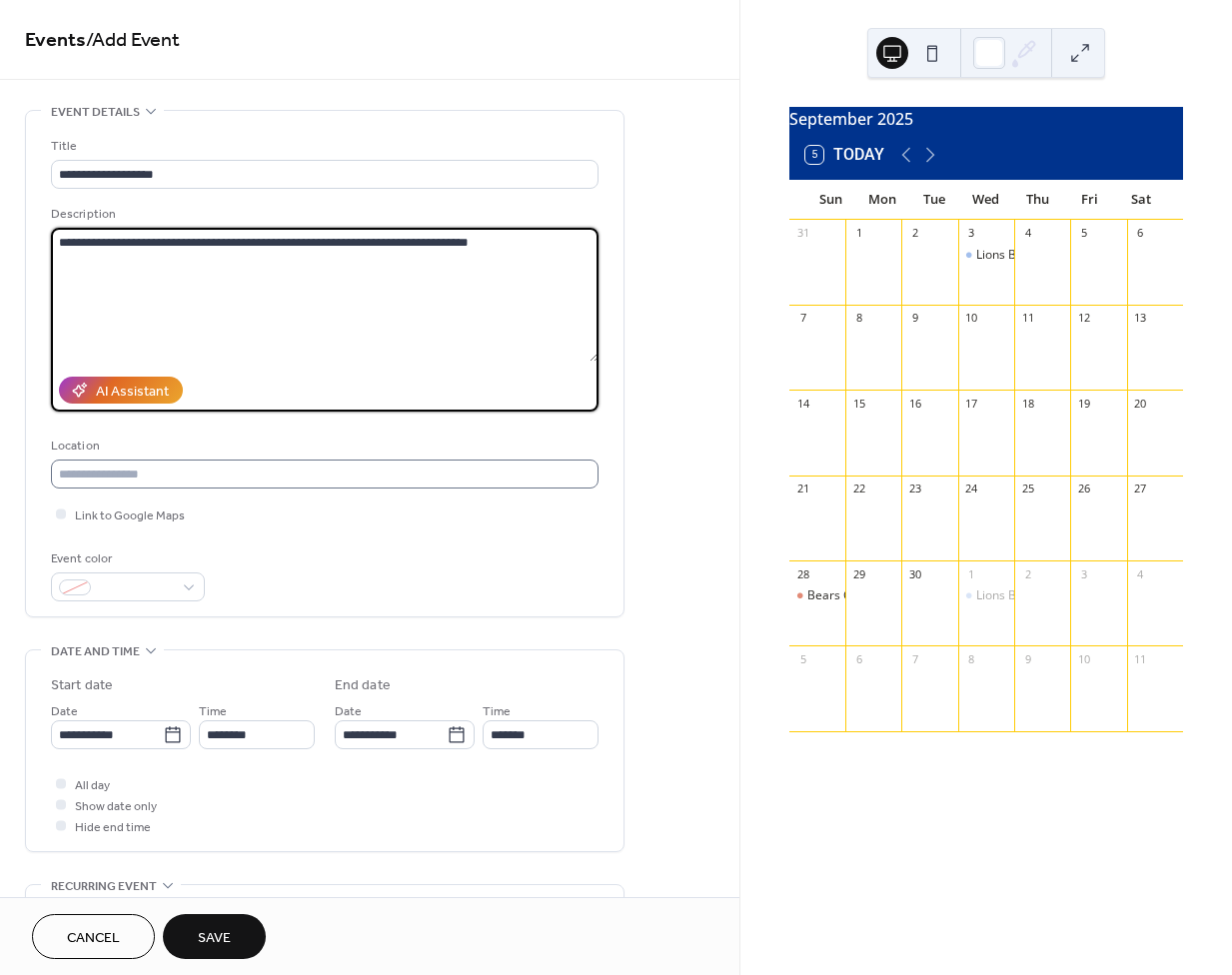 type on "**********" 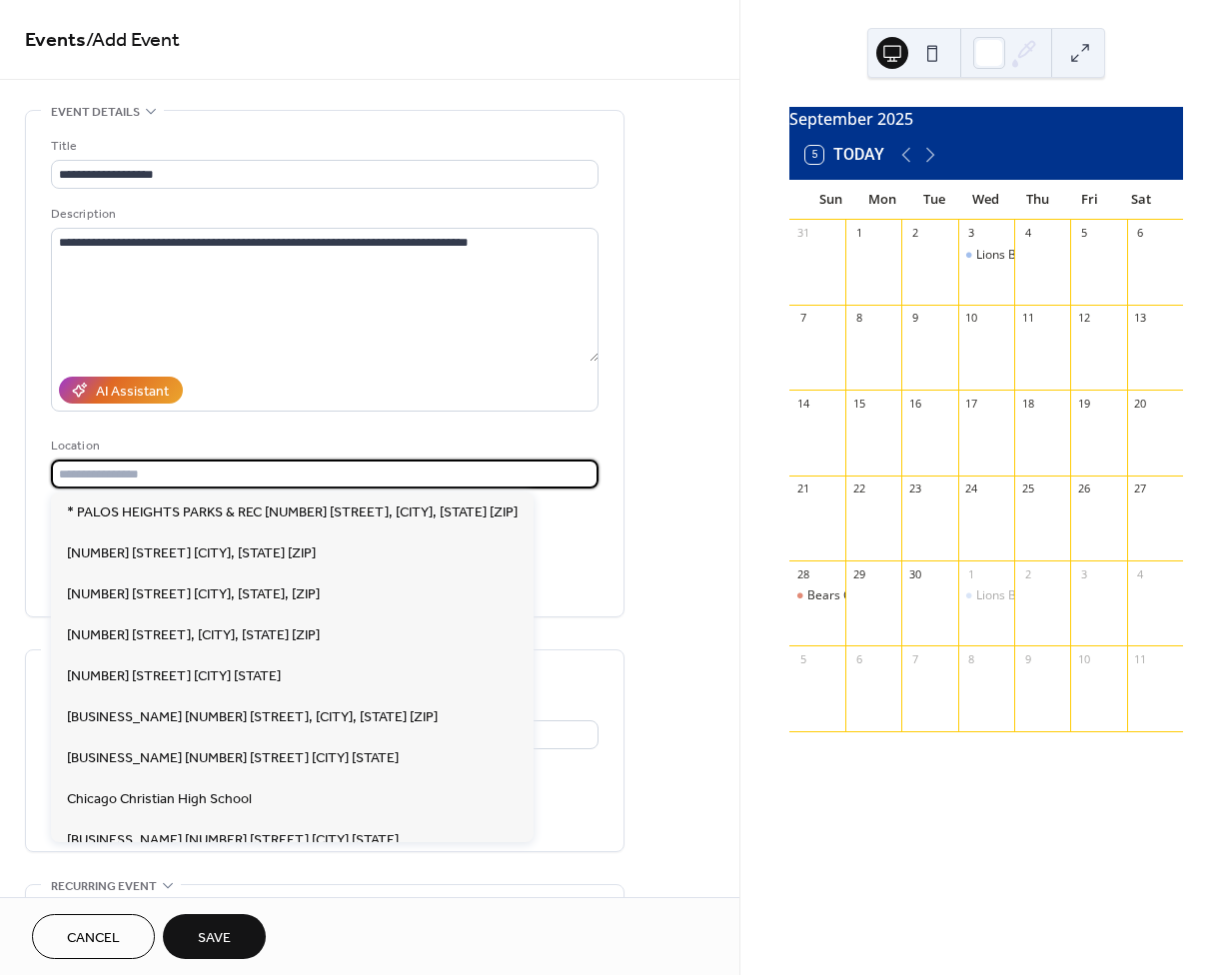 click at bounding box center (325, 474) 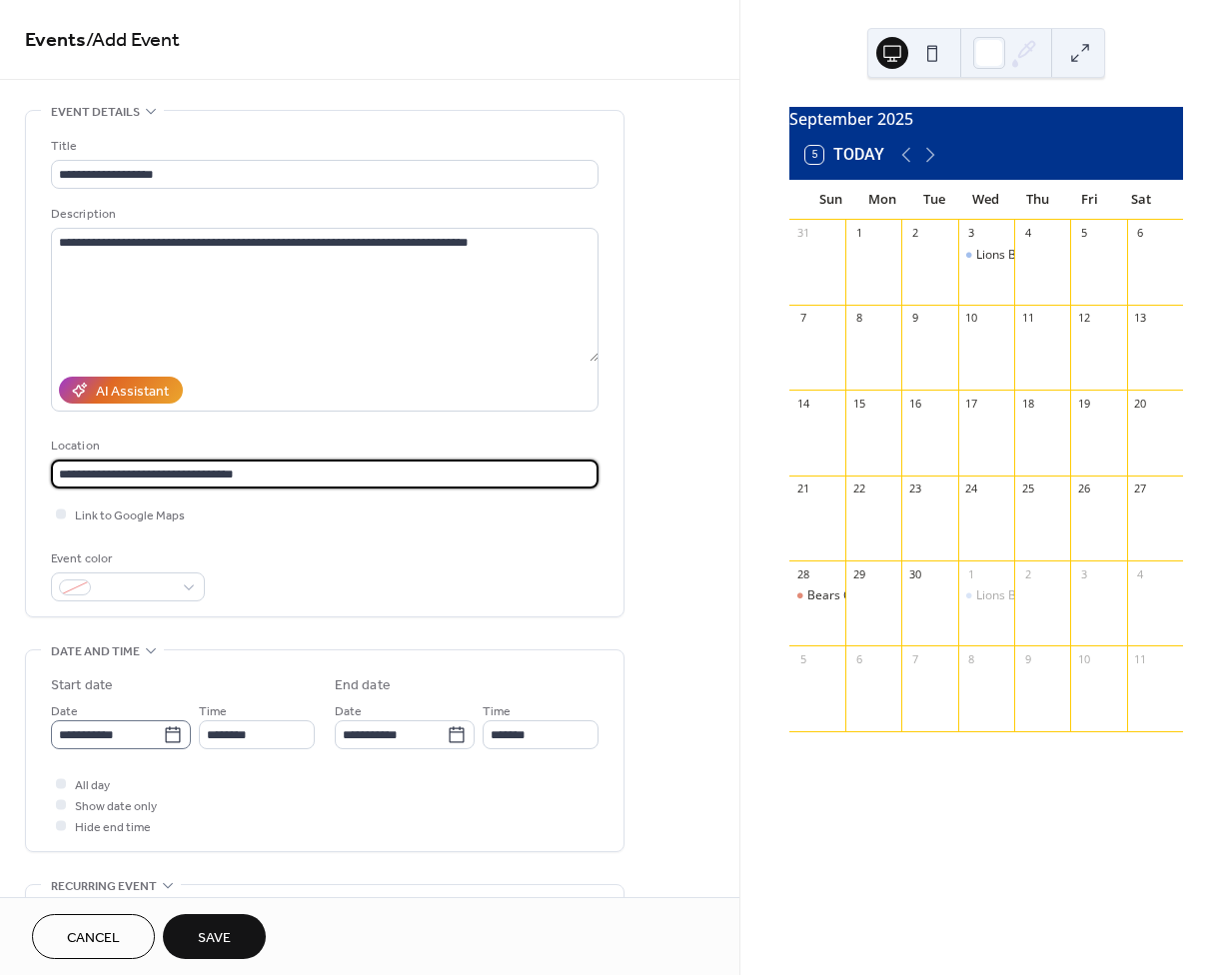 type on "**********" 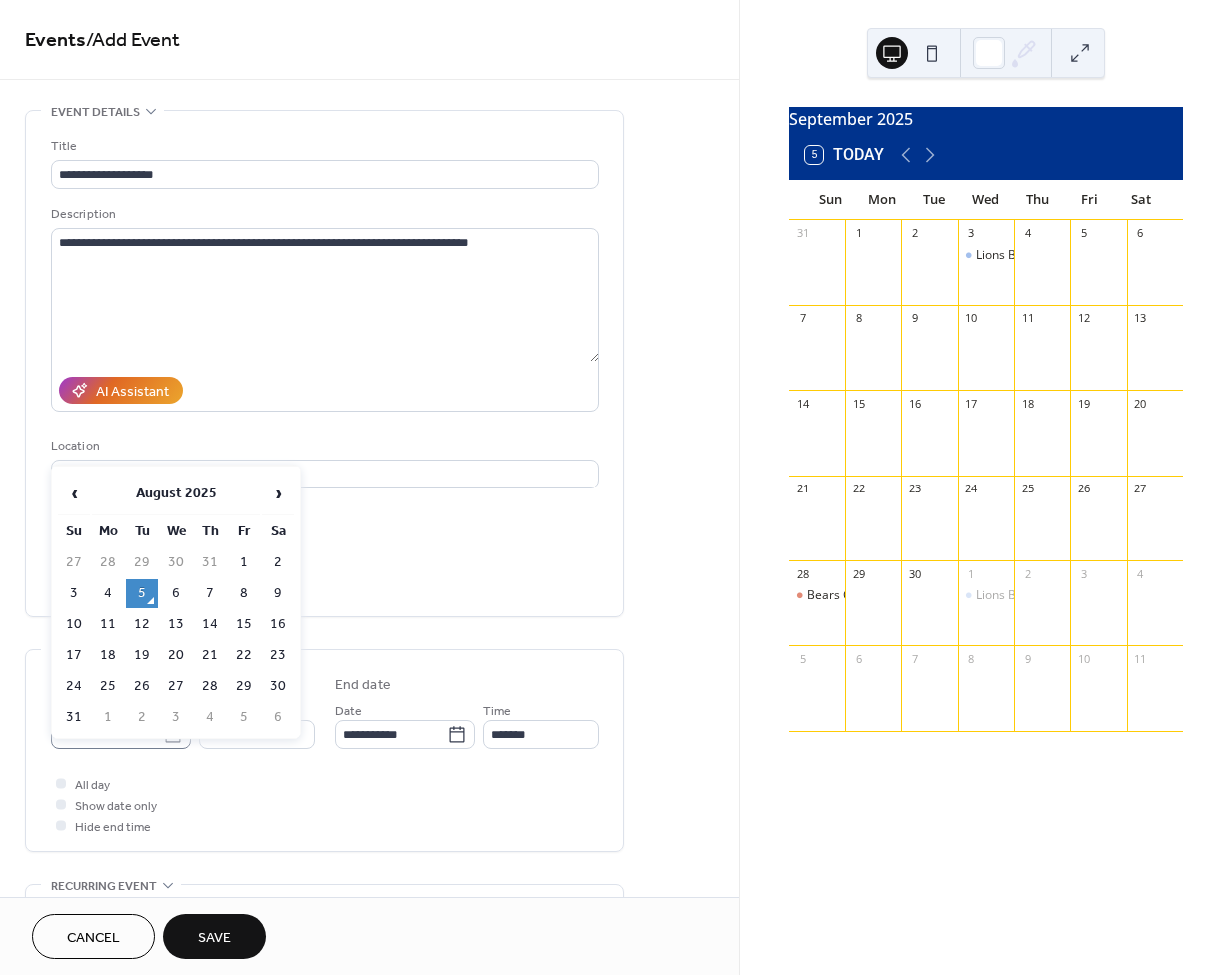 click 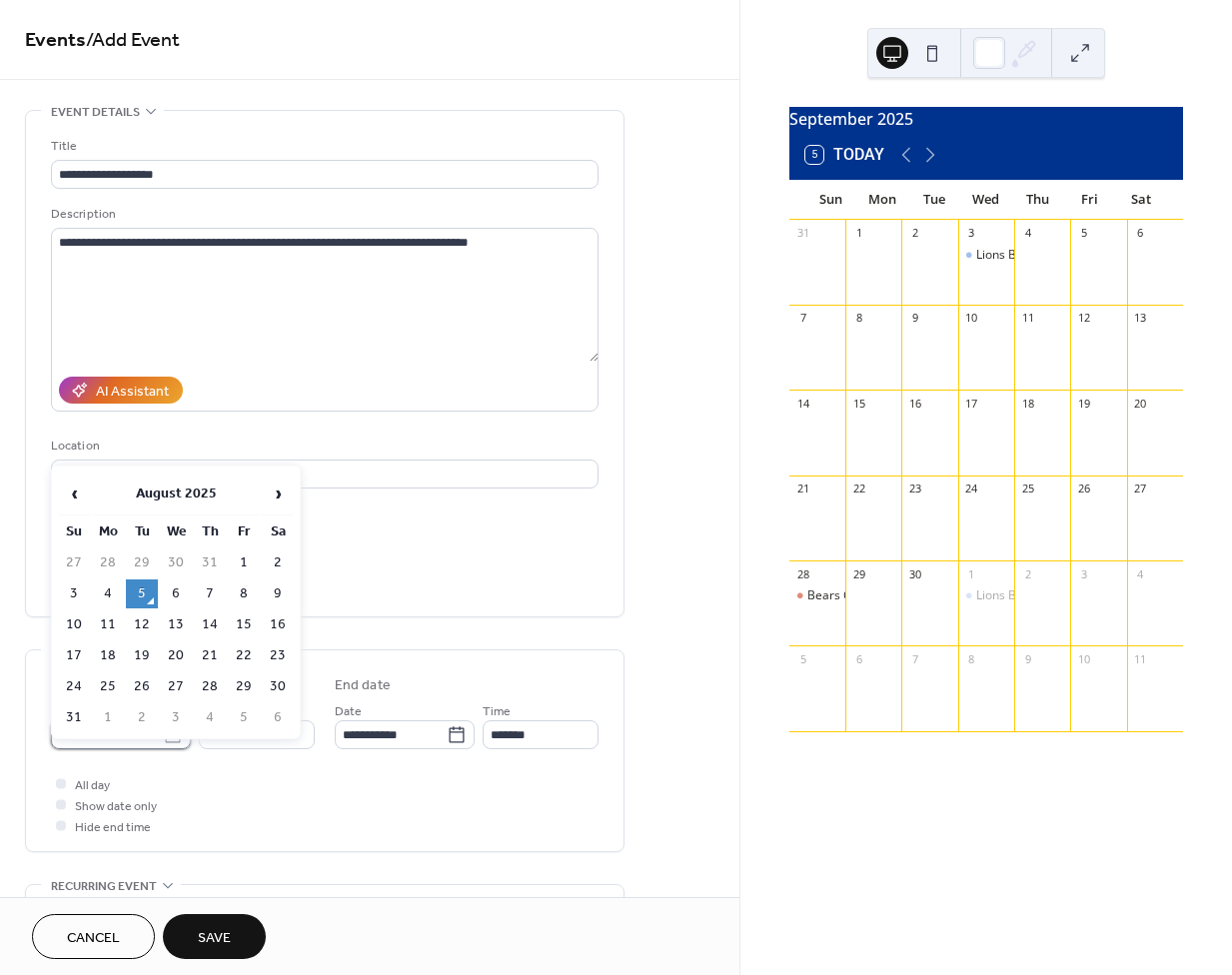 click on "**********" at bounding box center [107, 734] 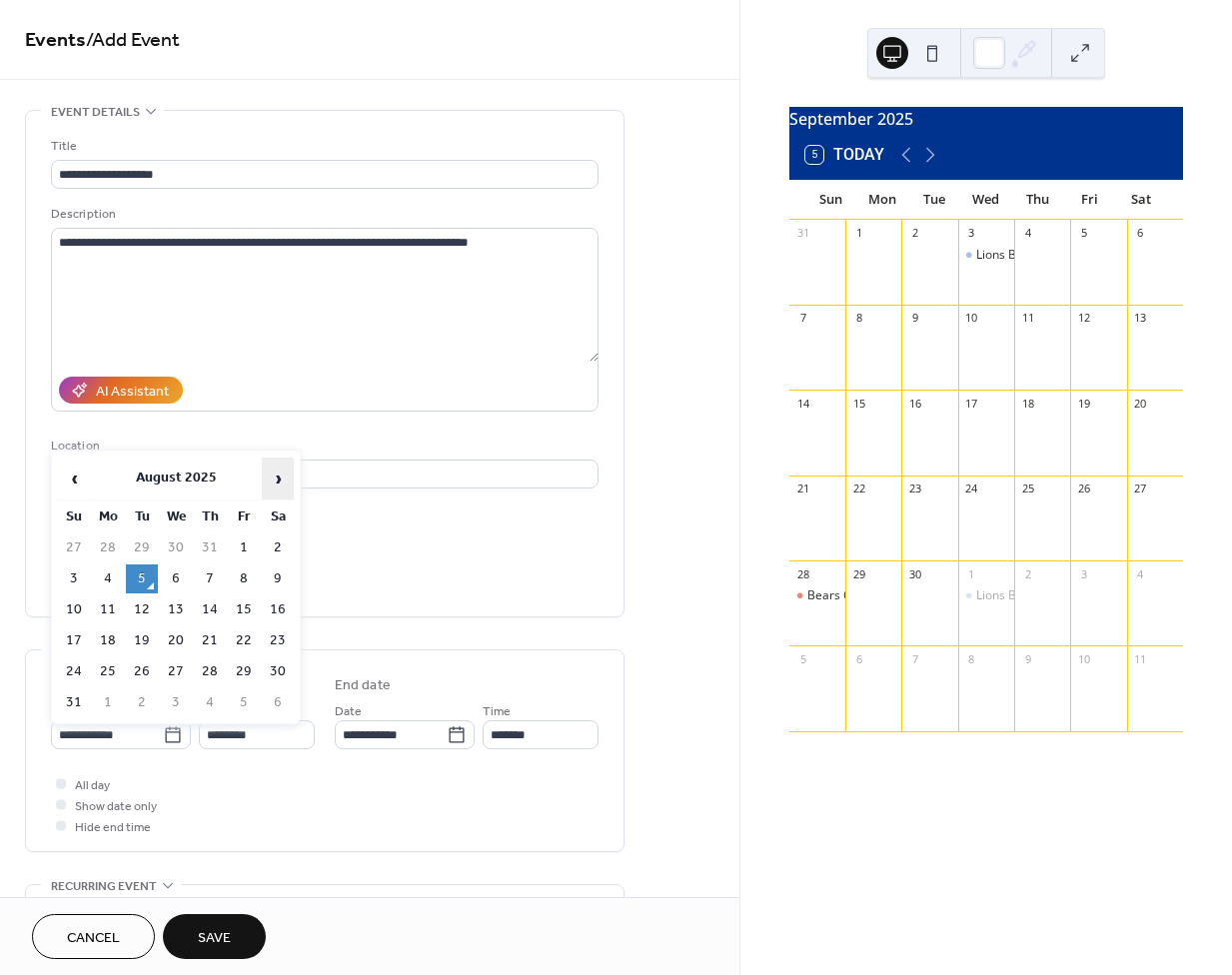 click on "›" at bounding box center [278, 479] 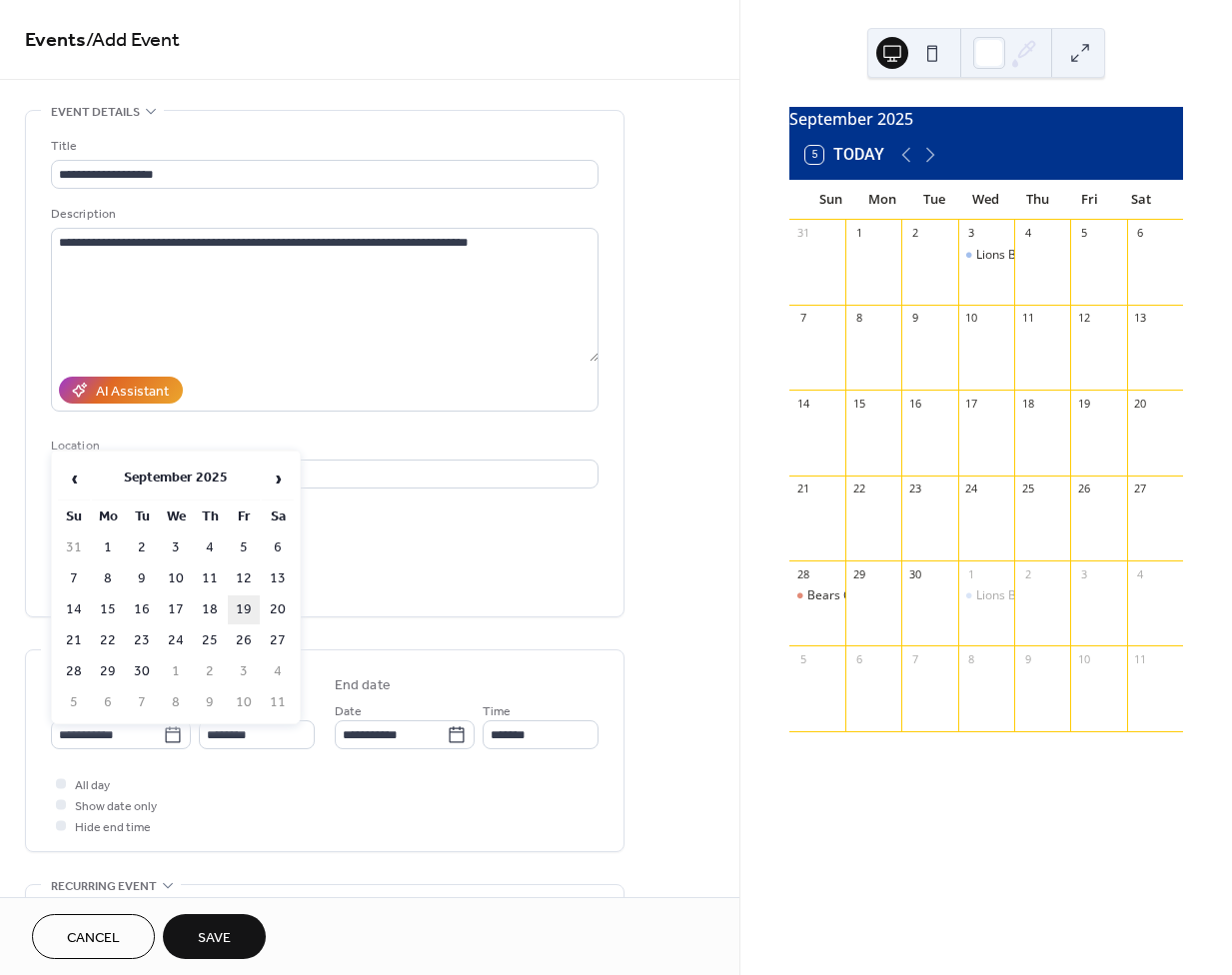 click on "19" at bounding box center [244, 609] 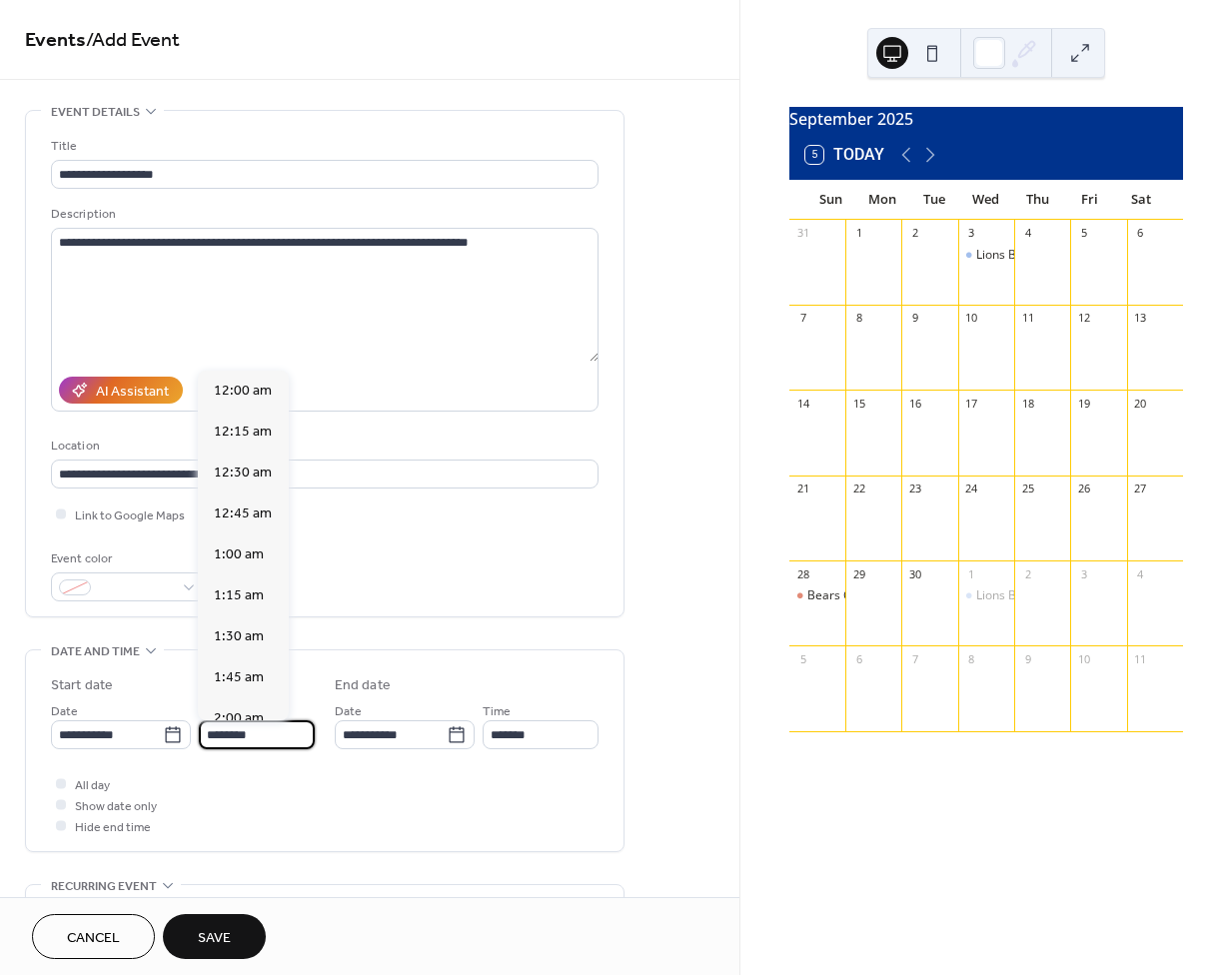 click on "********" at bounding box center (257, 734) 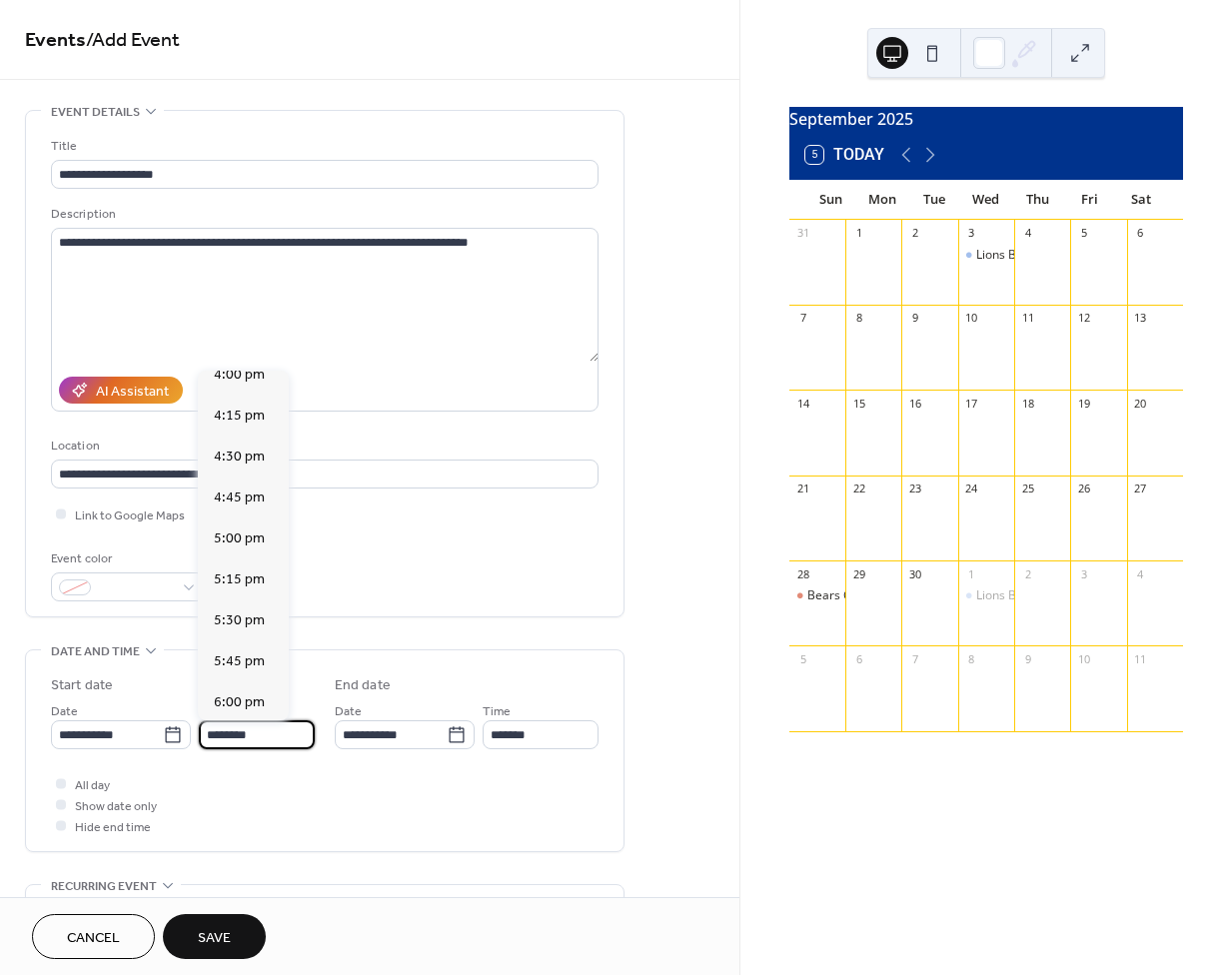 scroll, scrollTop: 2640, scrollLeft: 0, axis: vertical 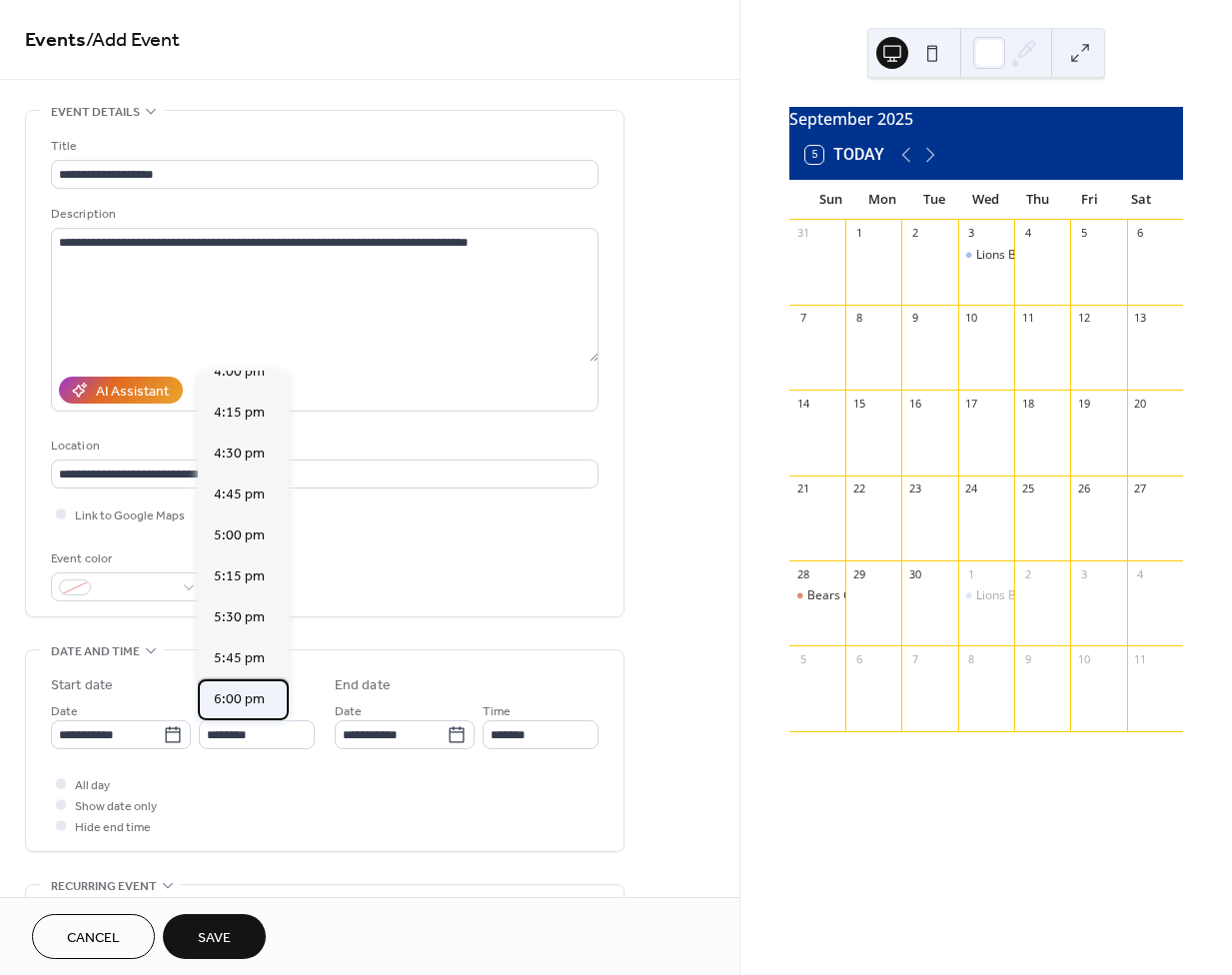 click on "6:00 pm" at bounding box center [239, 699] 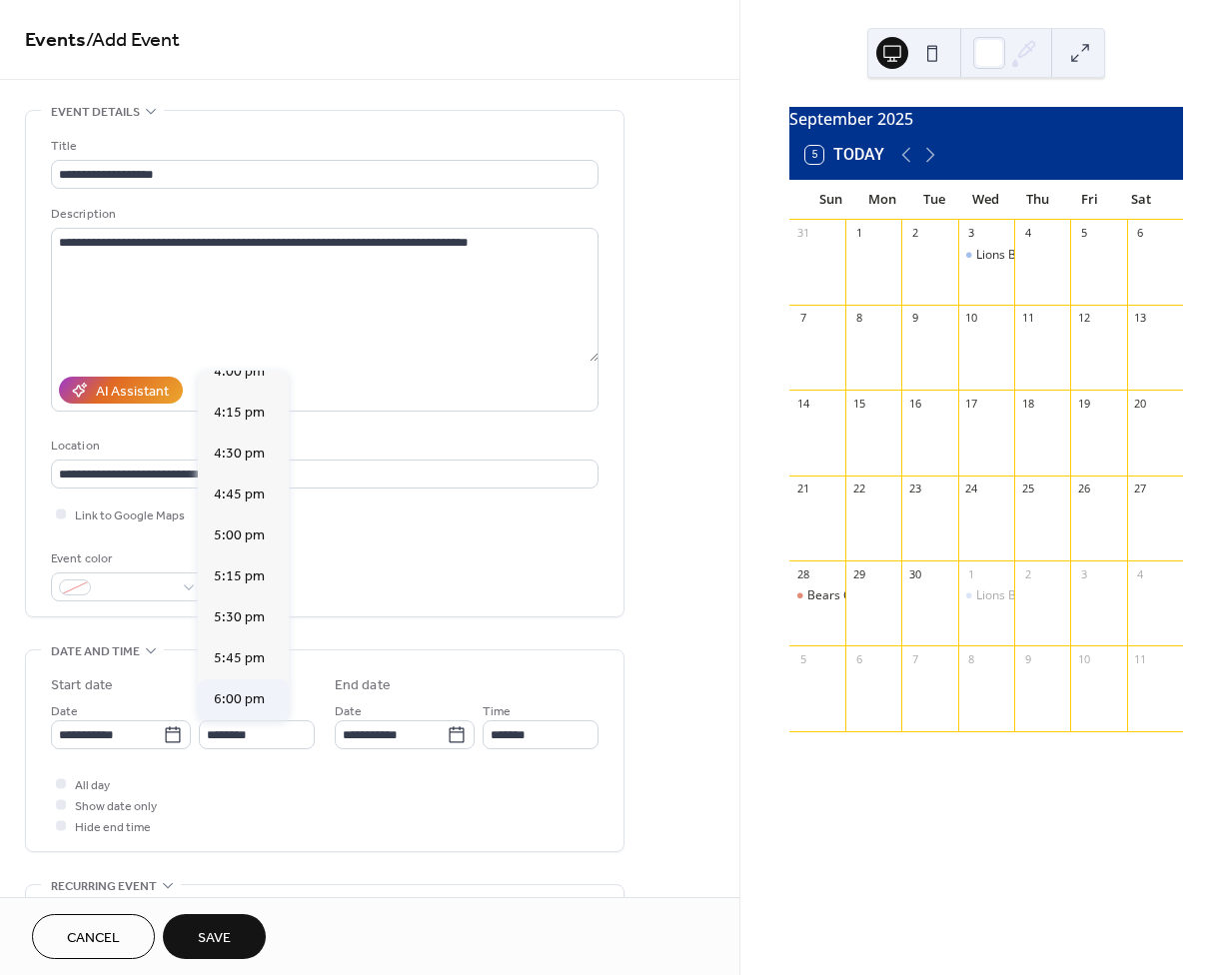 type on "*******" 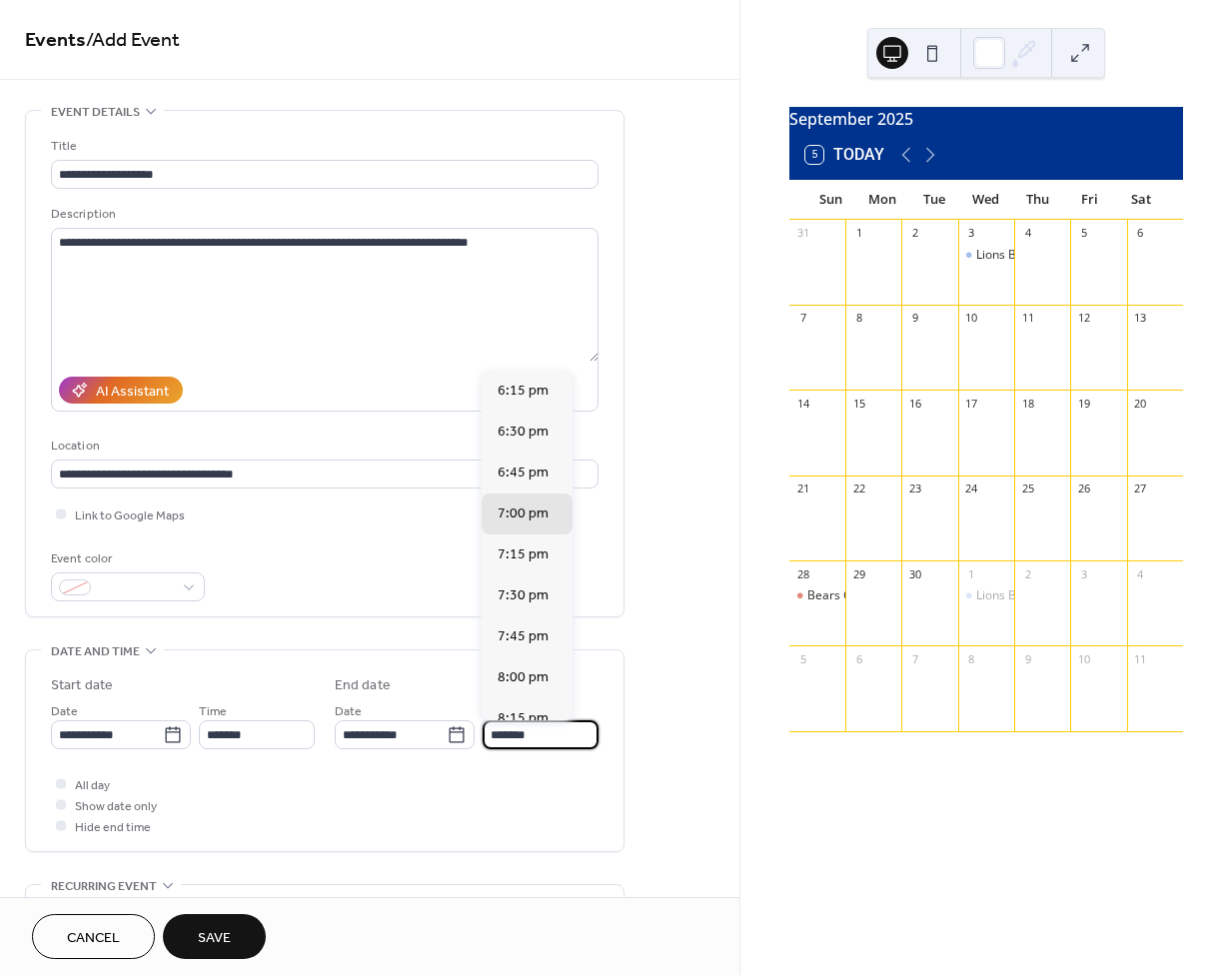 click on "*******" at bounding box center (541, 734) 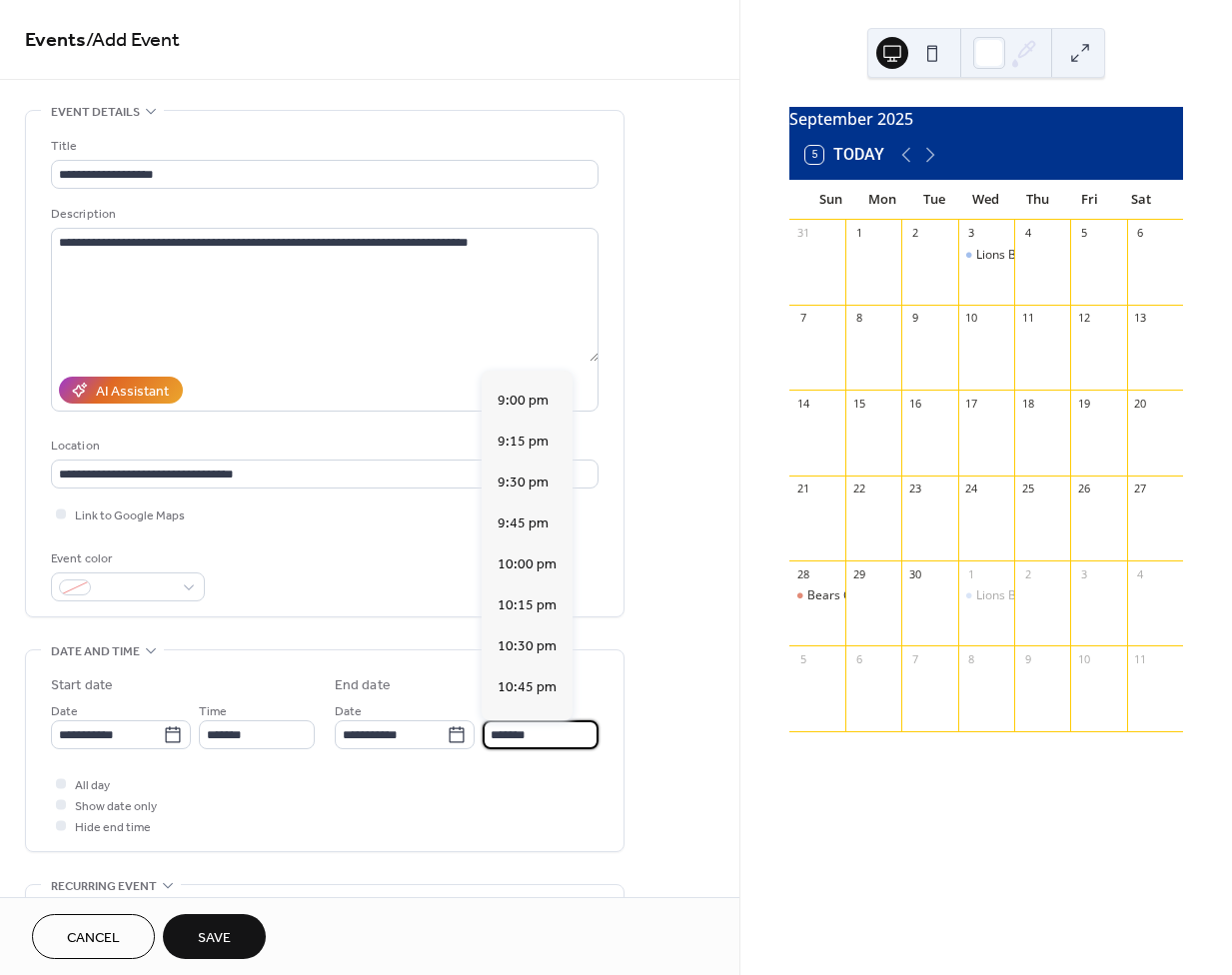 scroll, scrollTop: 451, scrollLeft: 0, axis: vertical 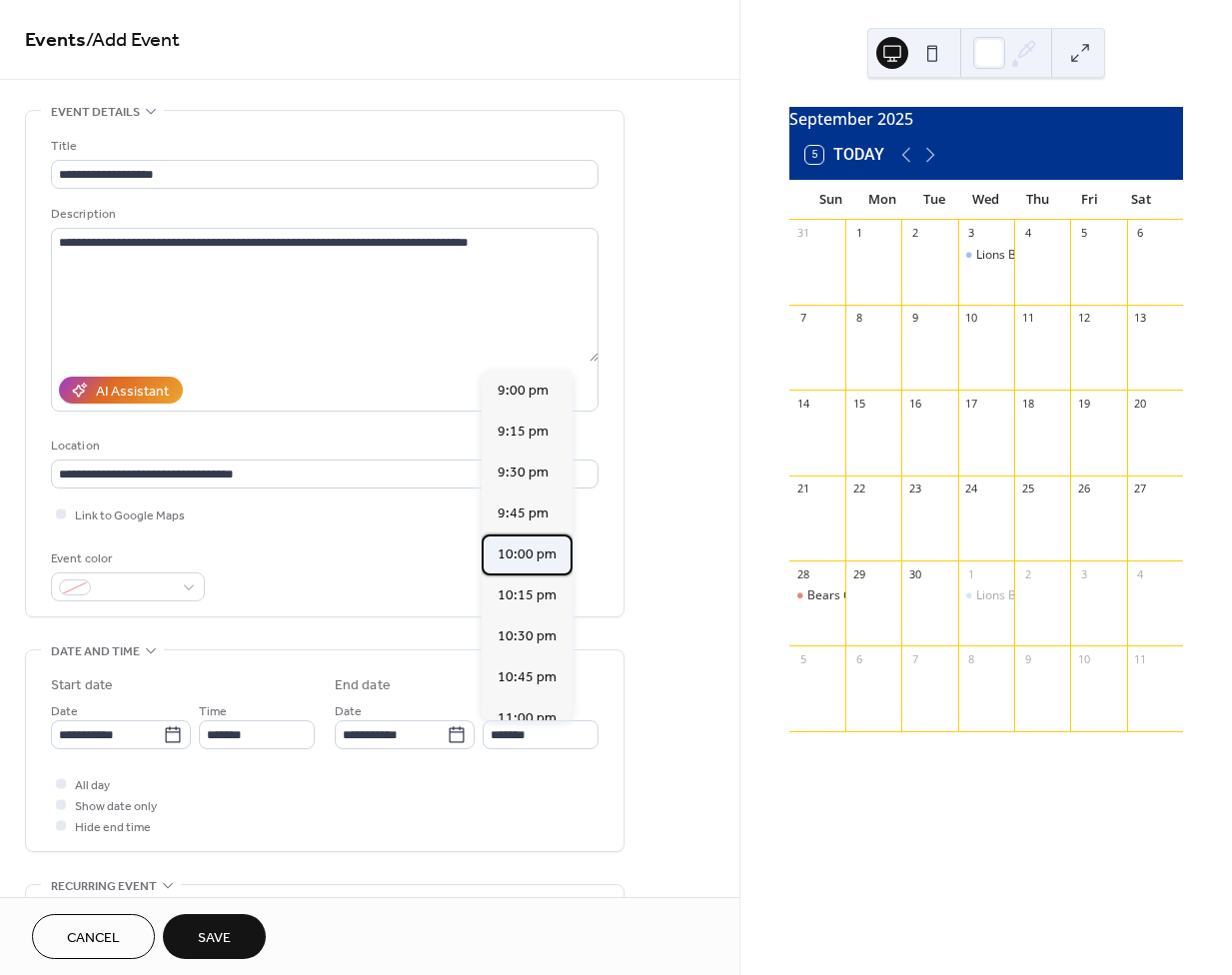 click on "10:00 pm" at bounding box center (527, 554) 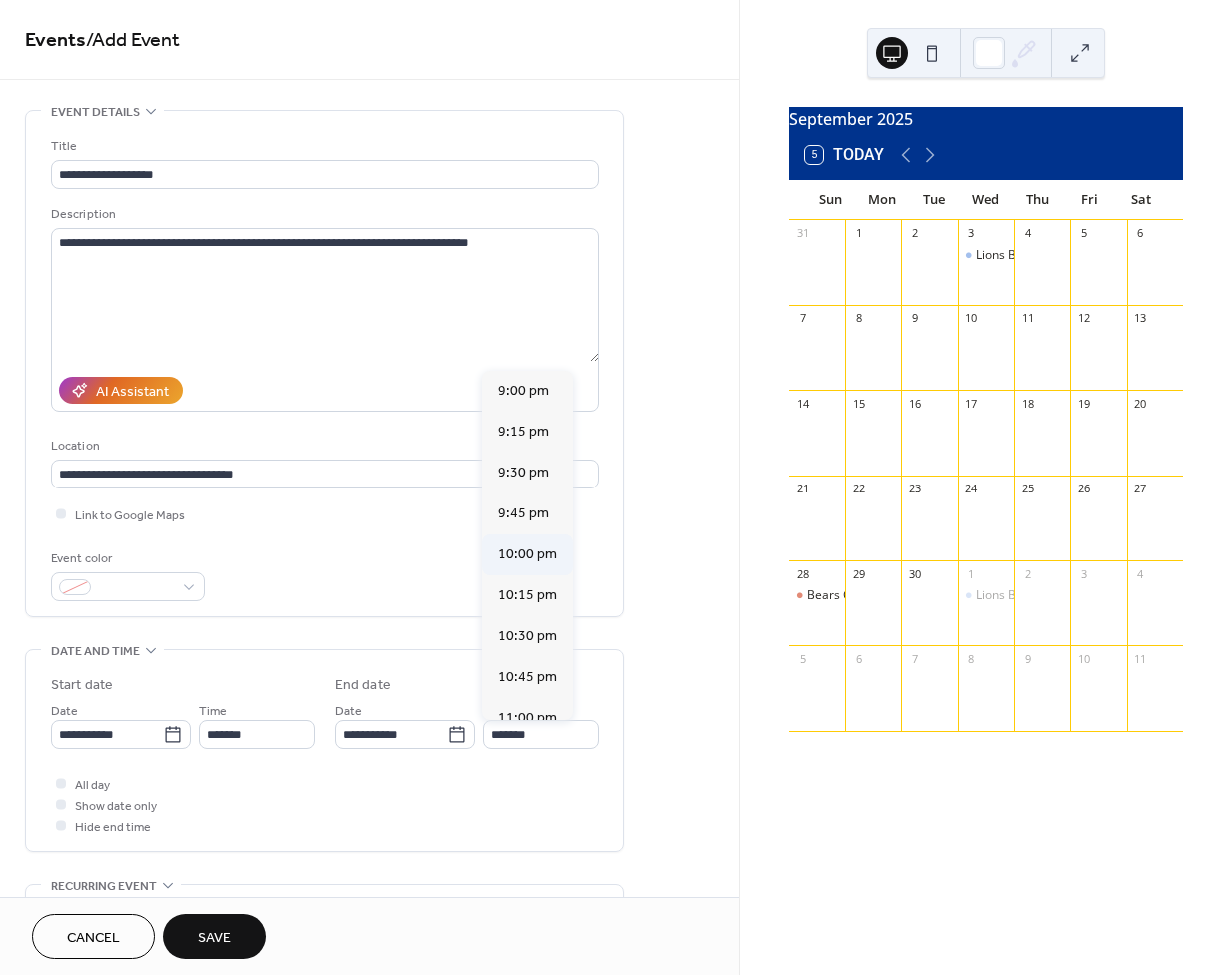type on "********" 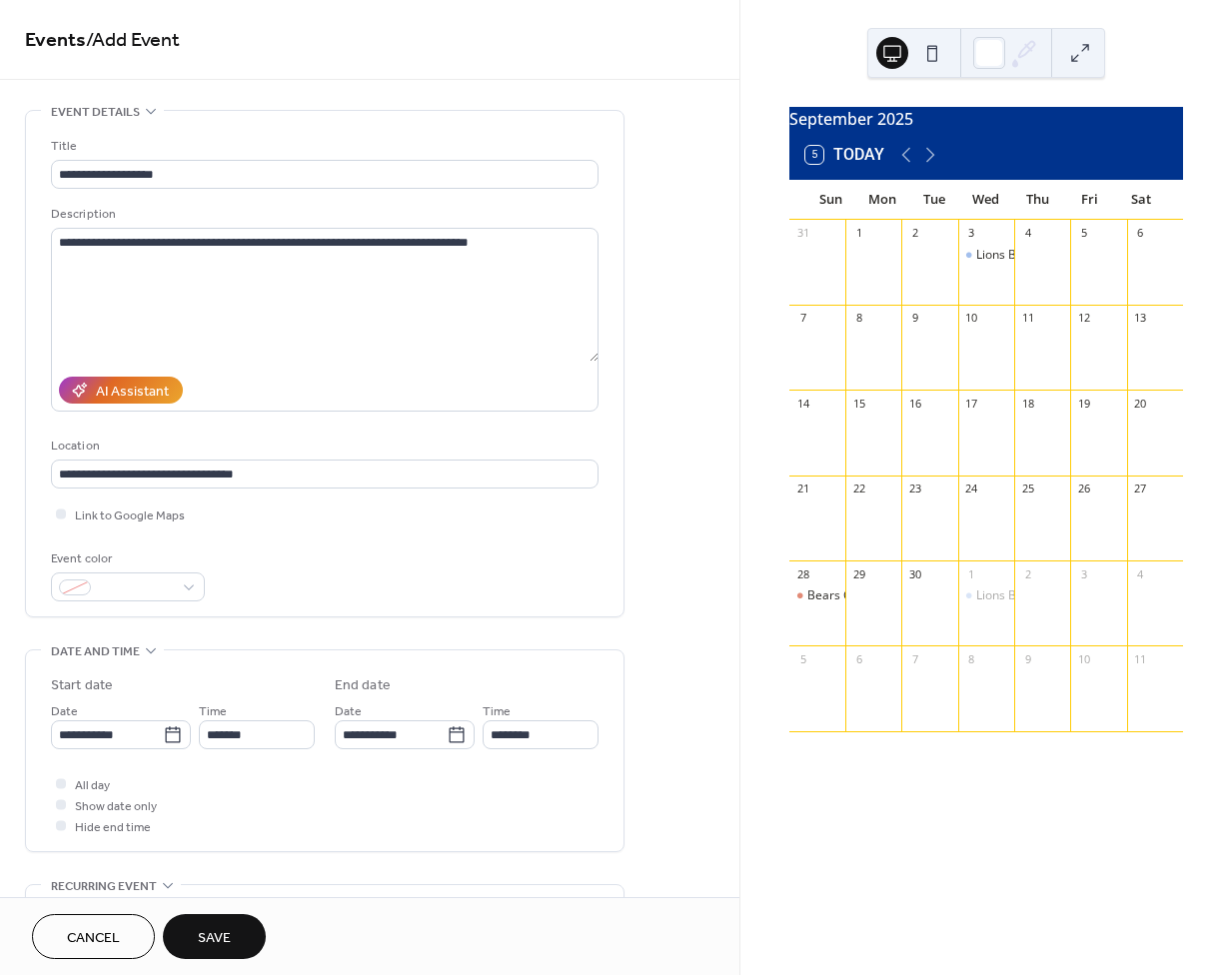 scroll, scrollTop: 1, scrollLeft: 0, axis: vertical 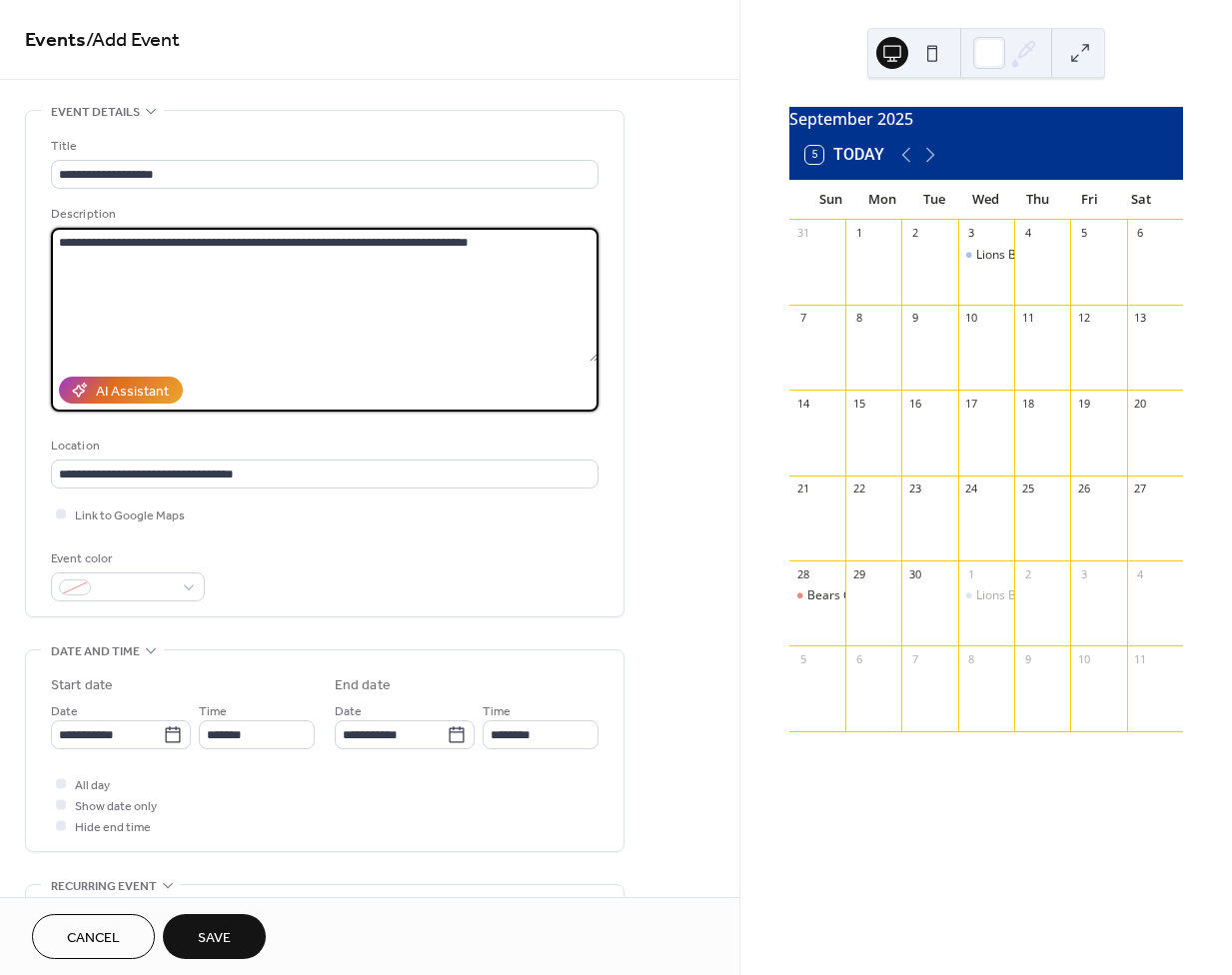 click on "**********" at bounding box center [325, 295] 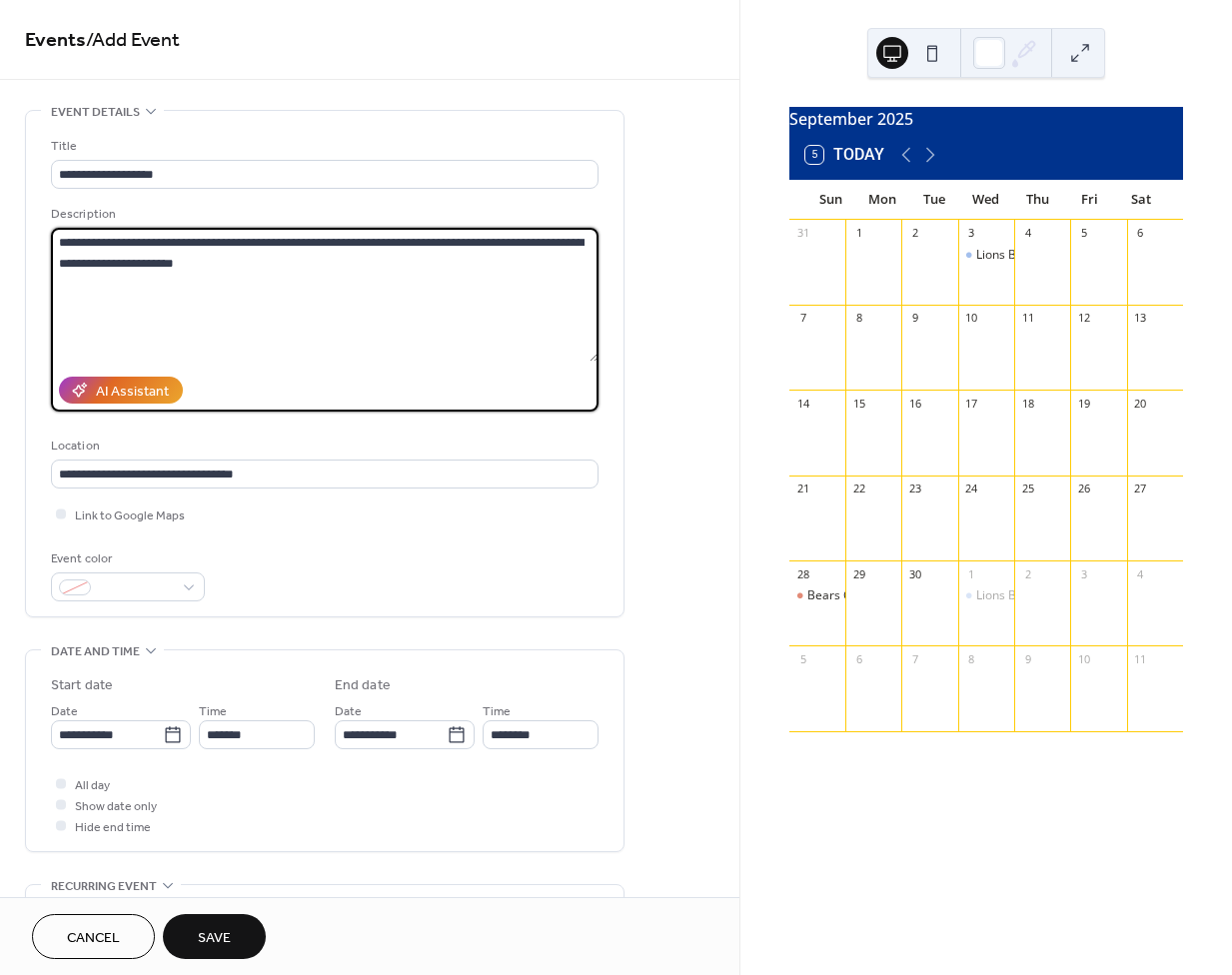 type on "**********" 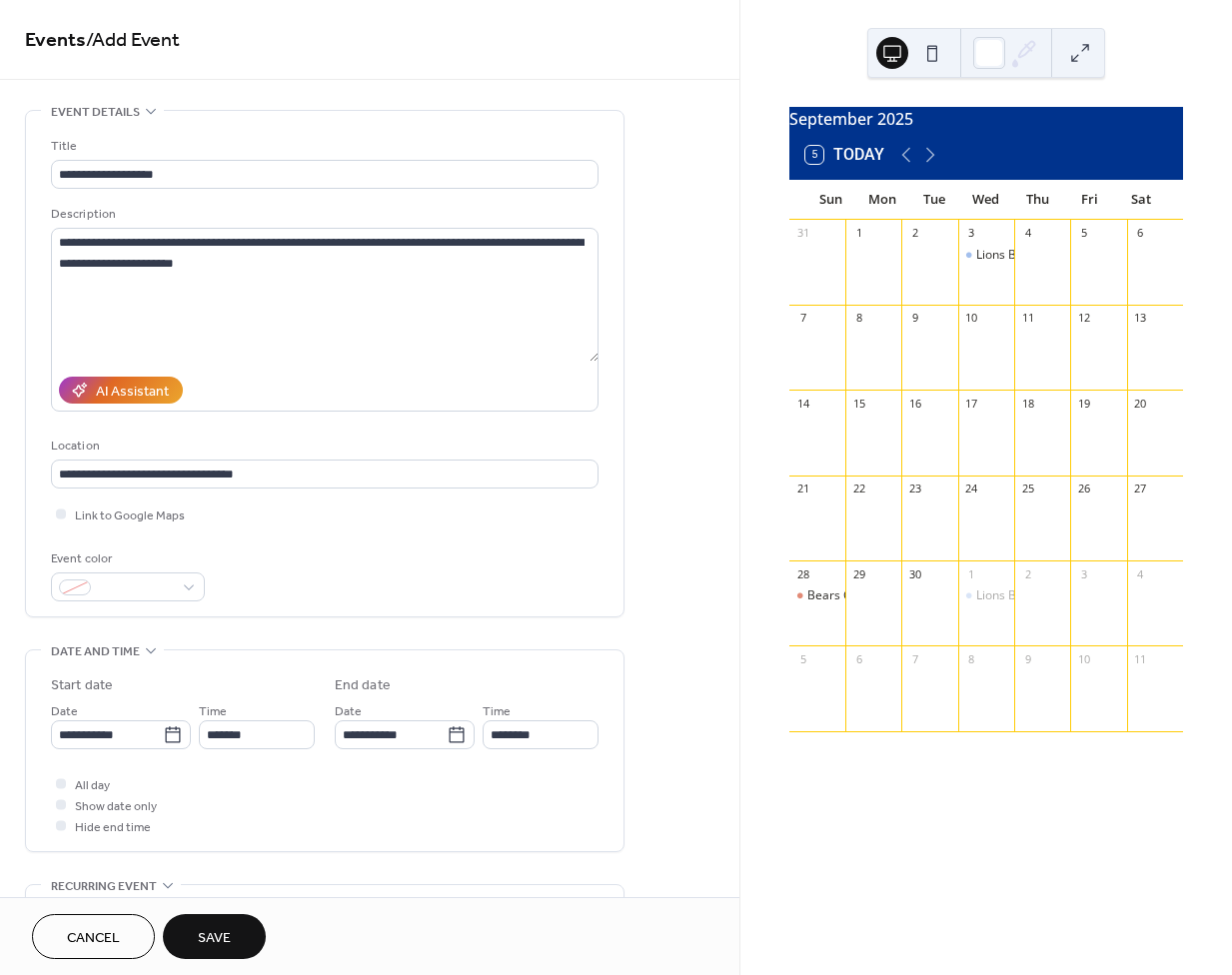 click on "Save" at bounding box center [214, 938] 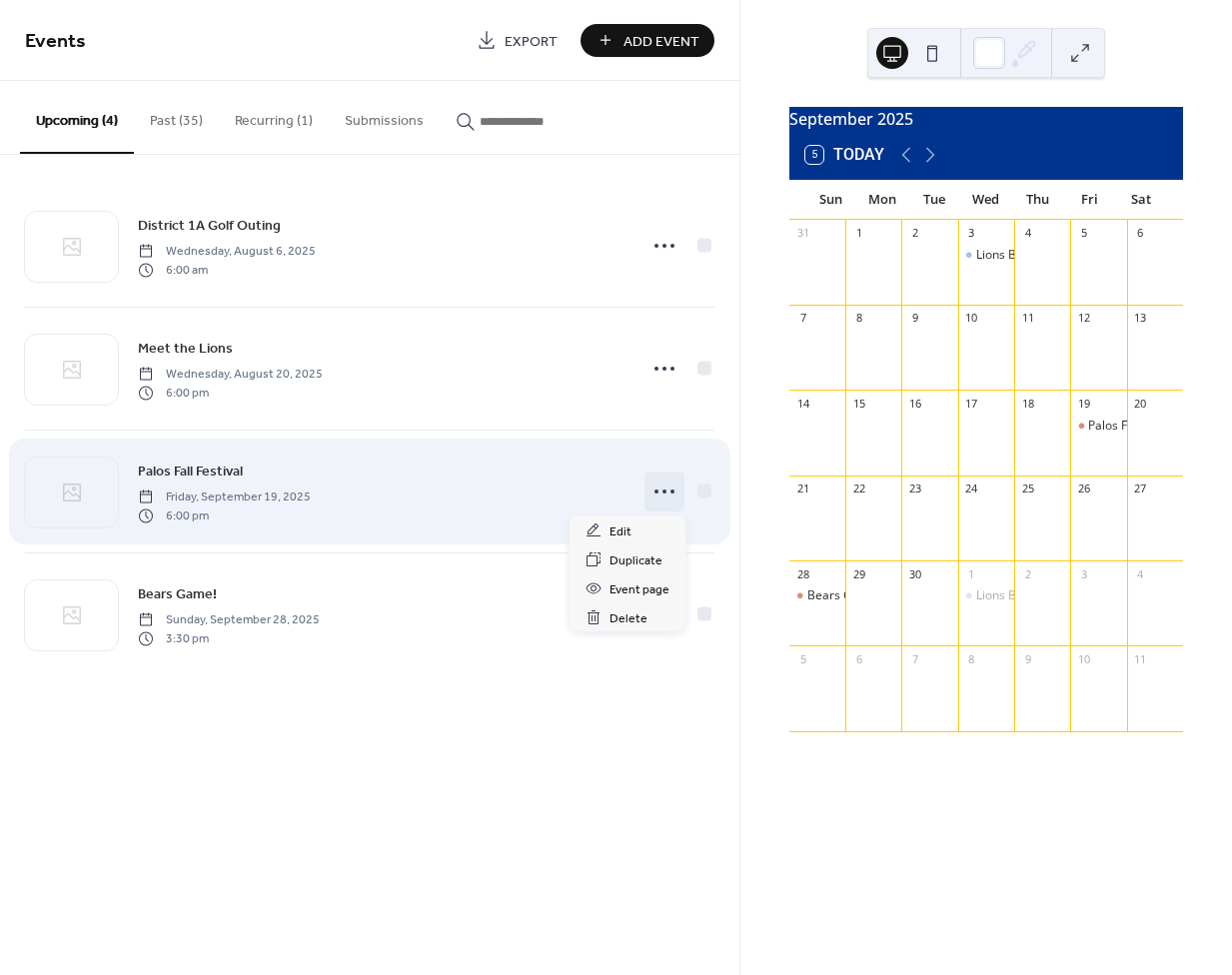 click 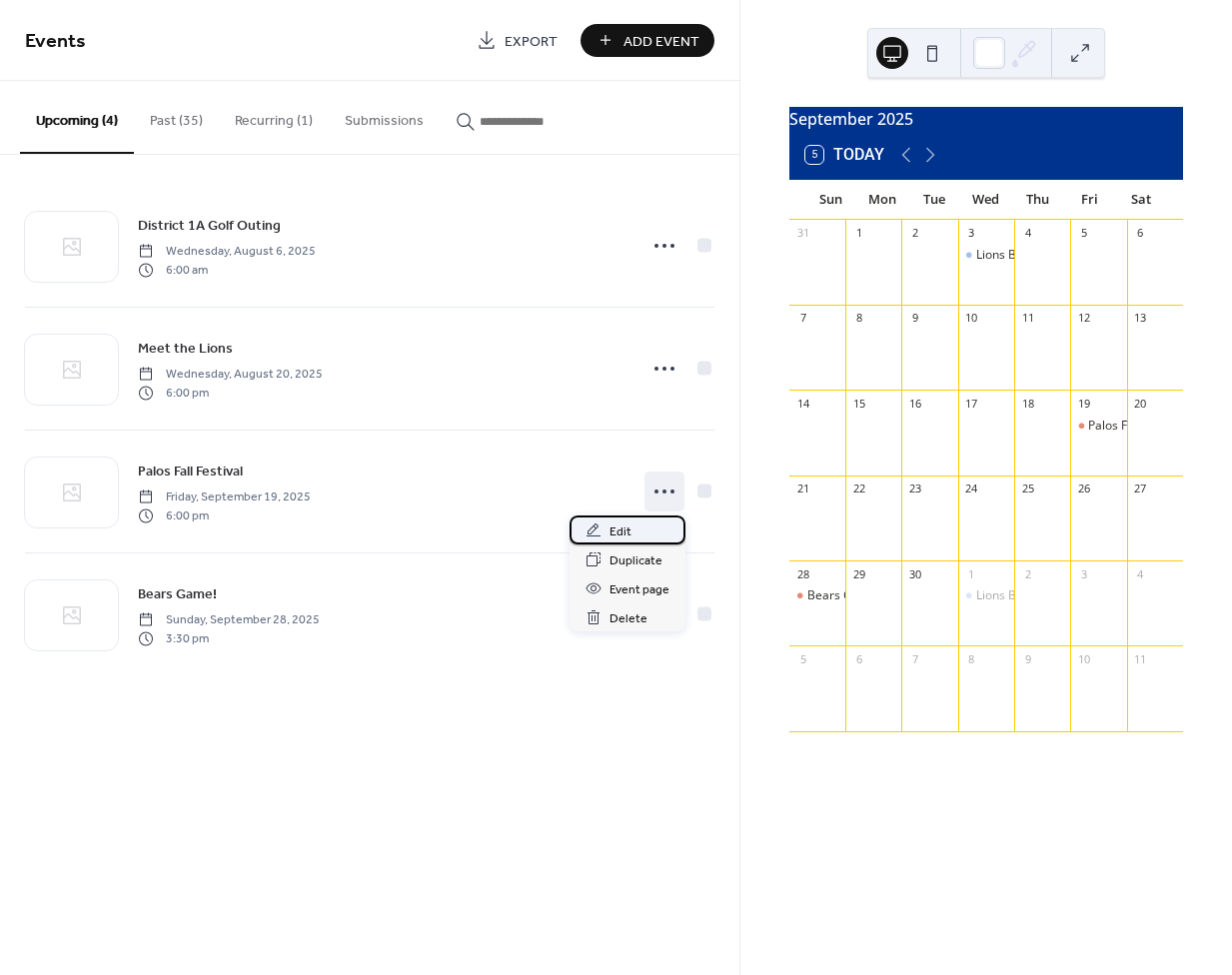 click on "Edit" at bounding box center (620, 531) 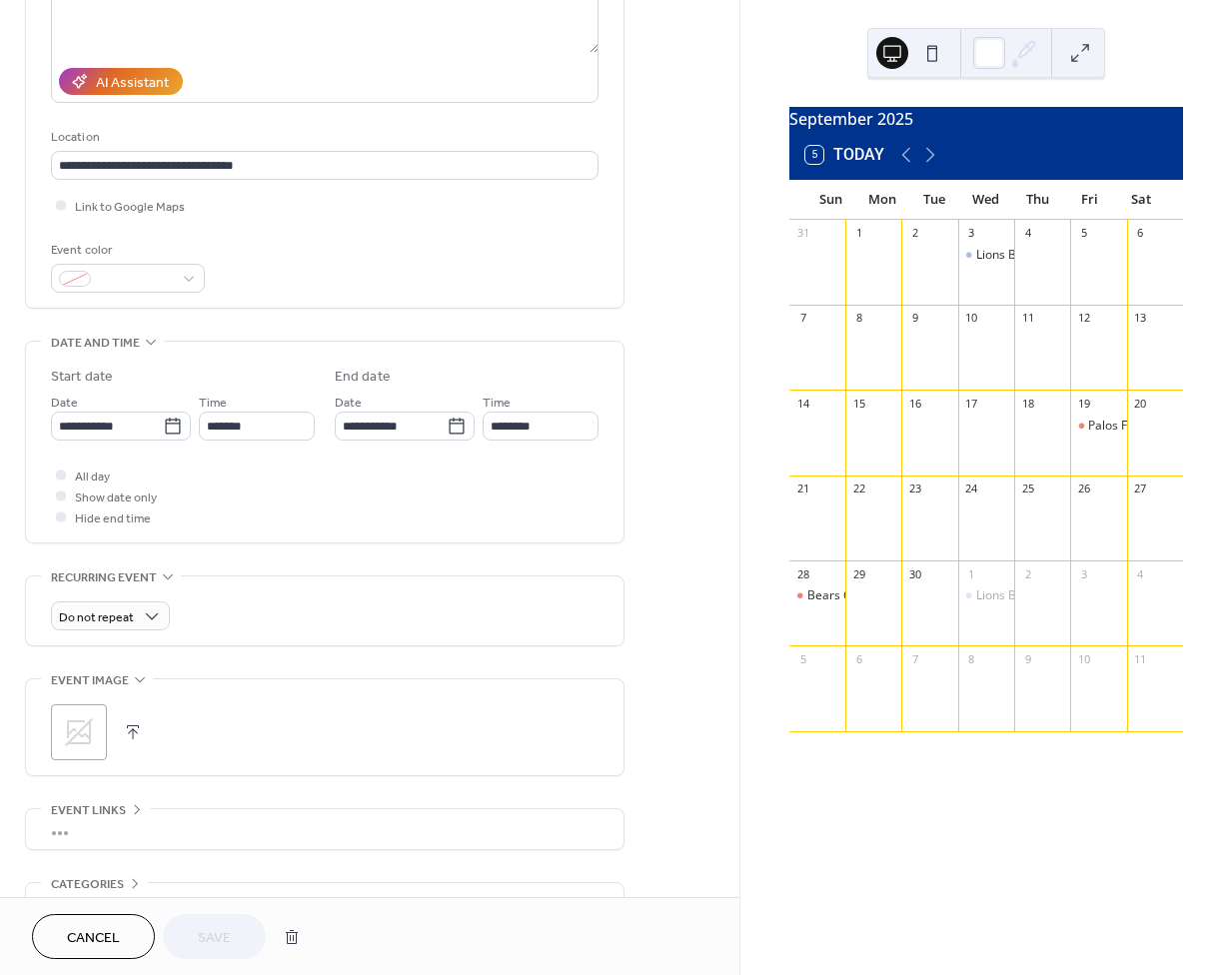 scroll, scrollTop: 431, scrollLeft: 0, axis: vertical 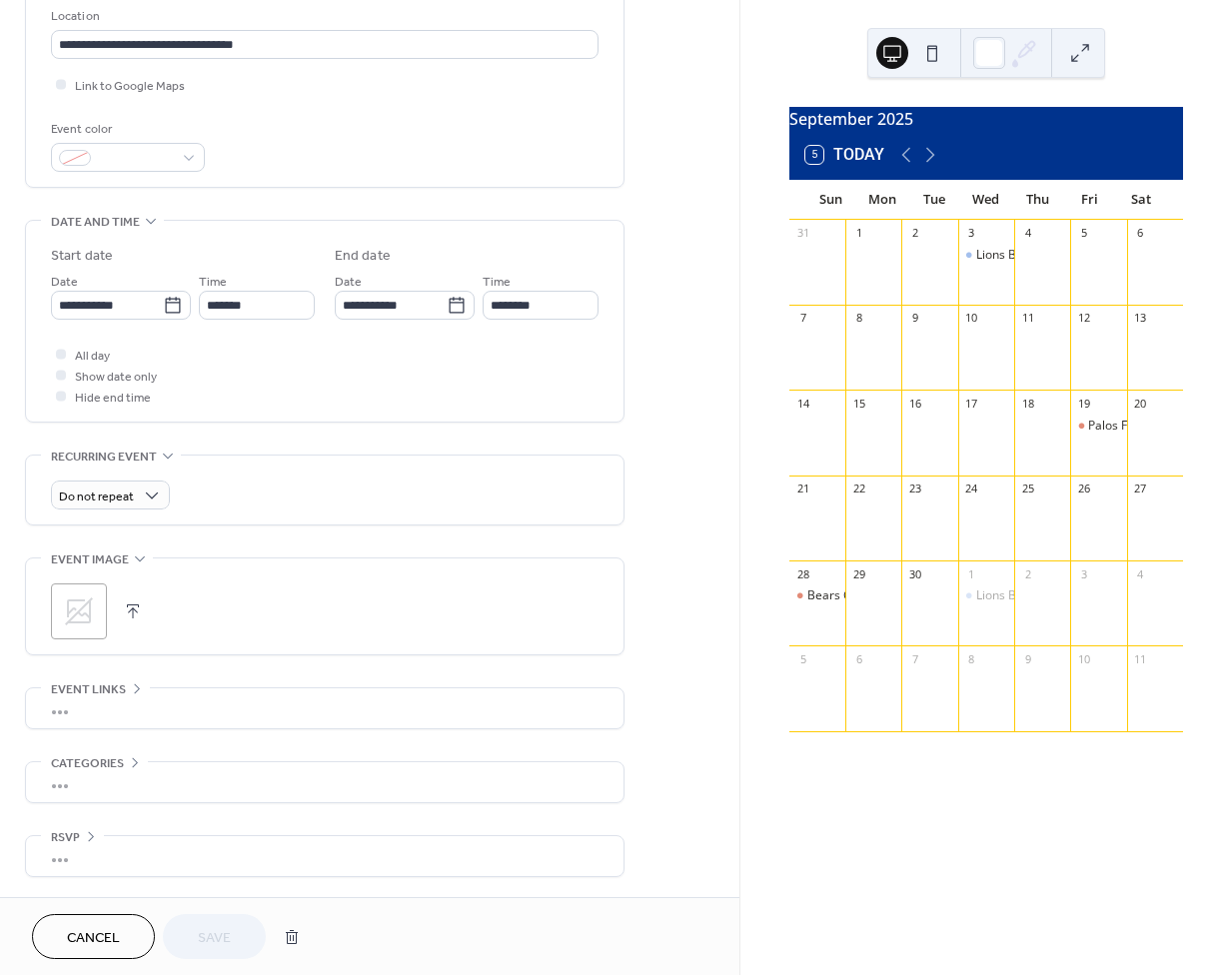 click on "•••" at bounding box center [325, 708] 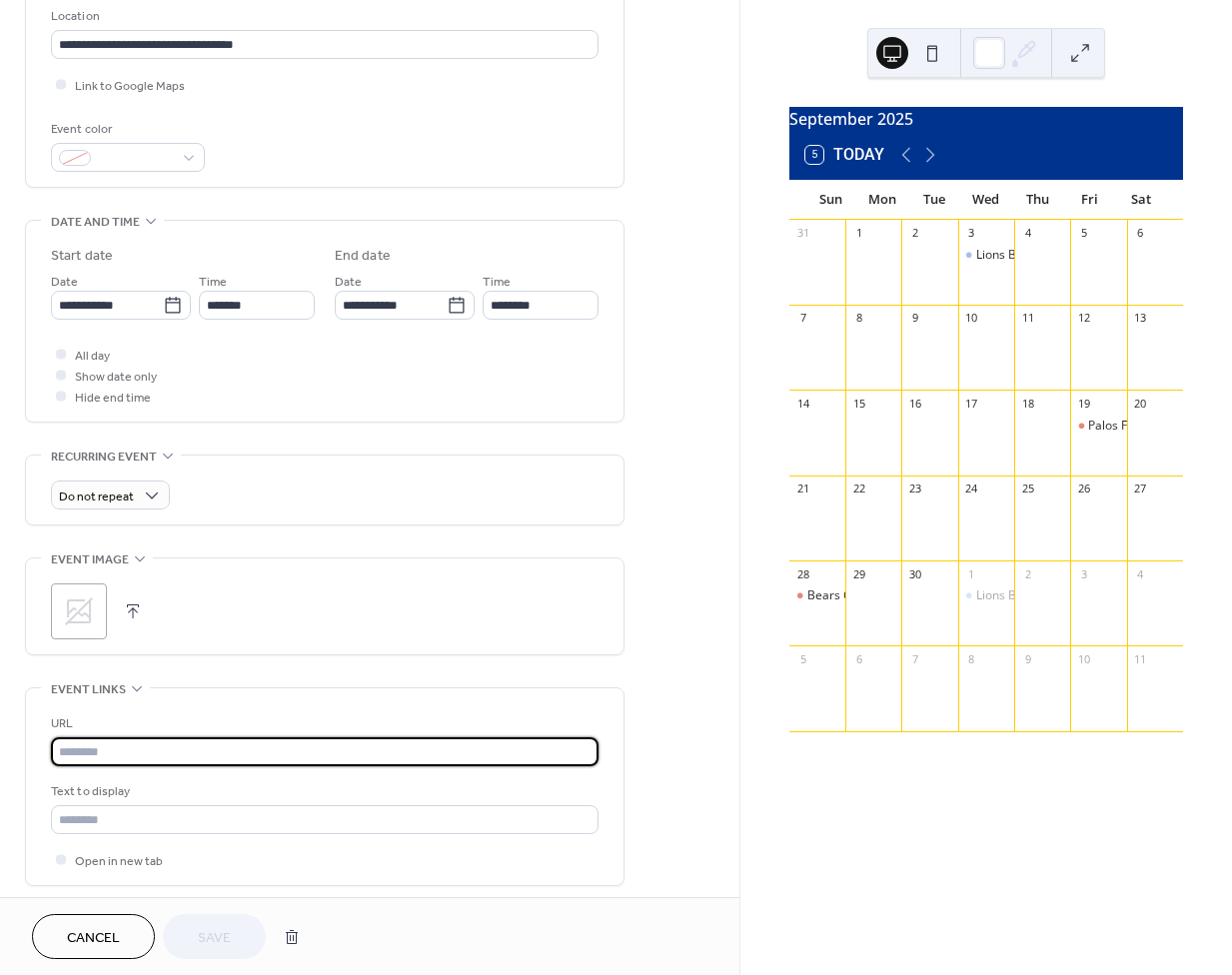 click at bounding box center [325, 751] 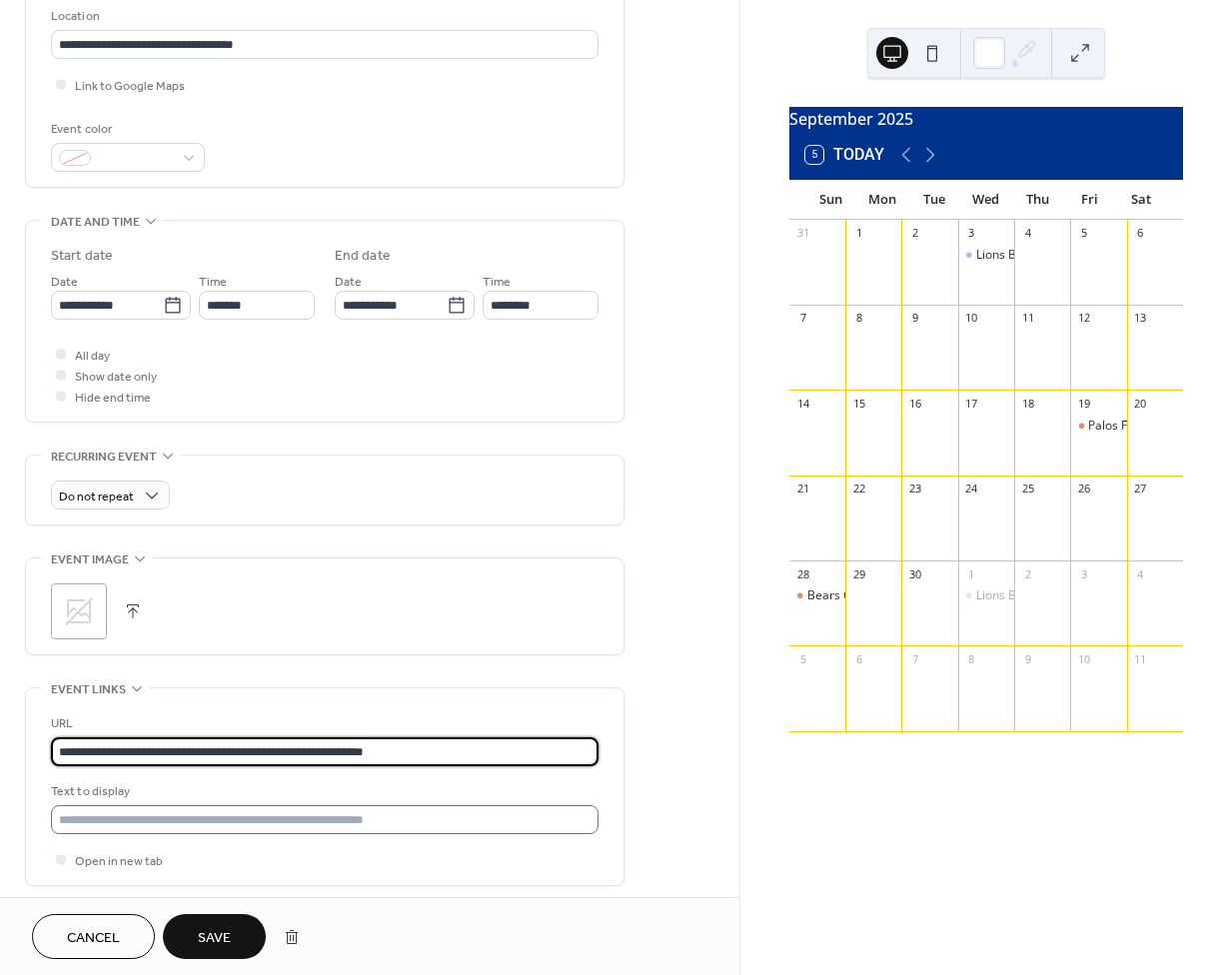type on "**********" 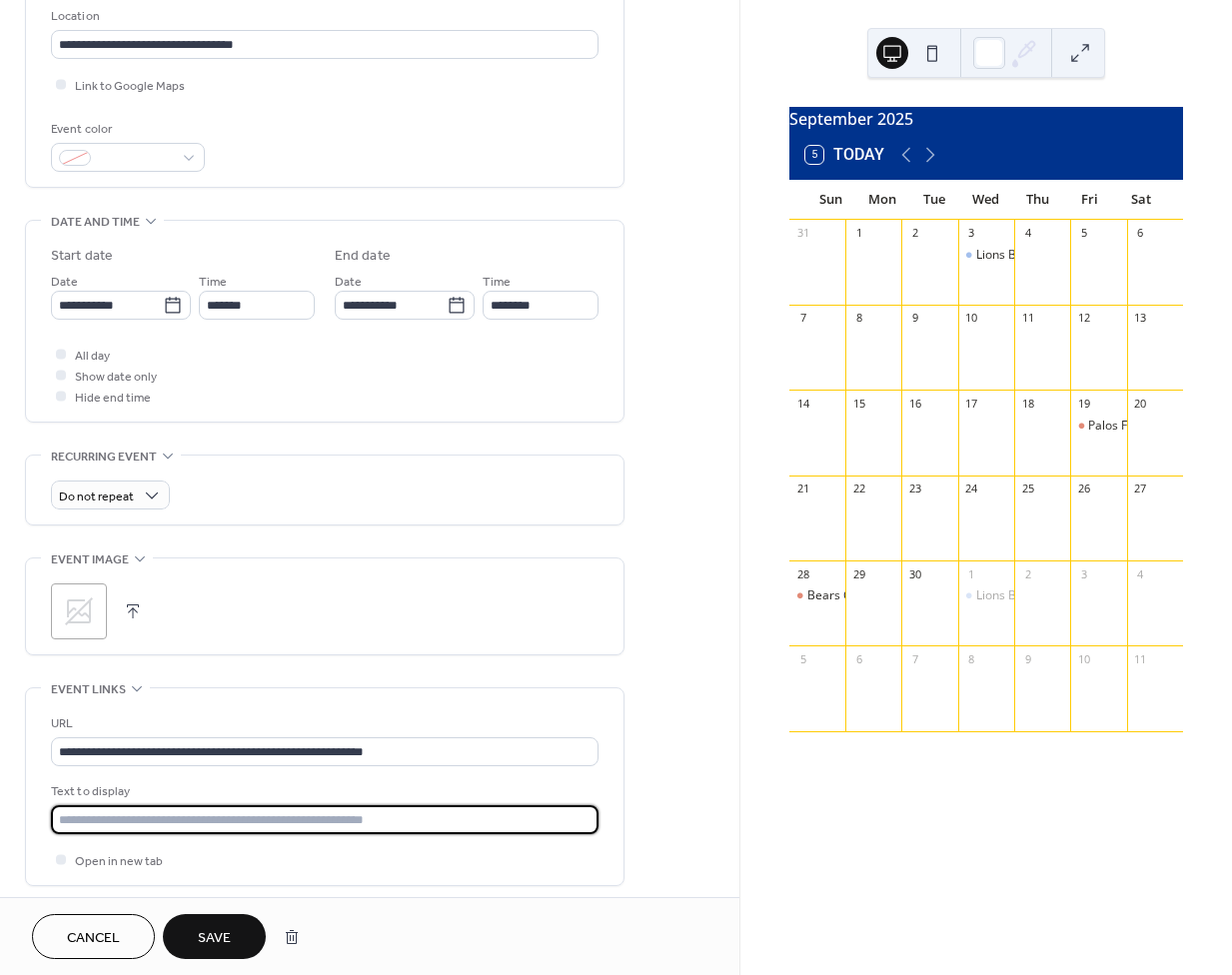 click at bounding box center [325, 819] 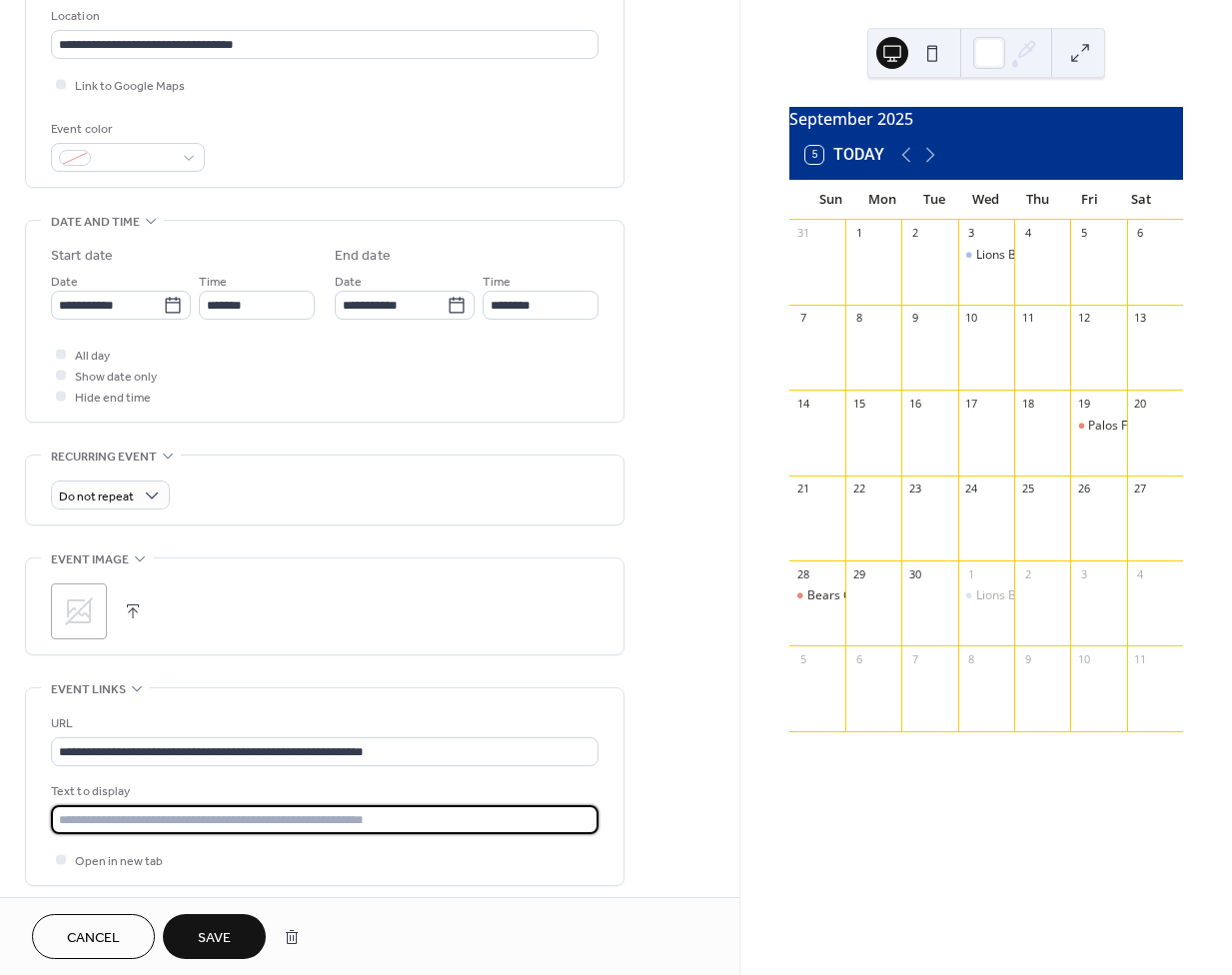 type on "**********" 